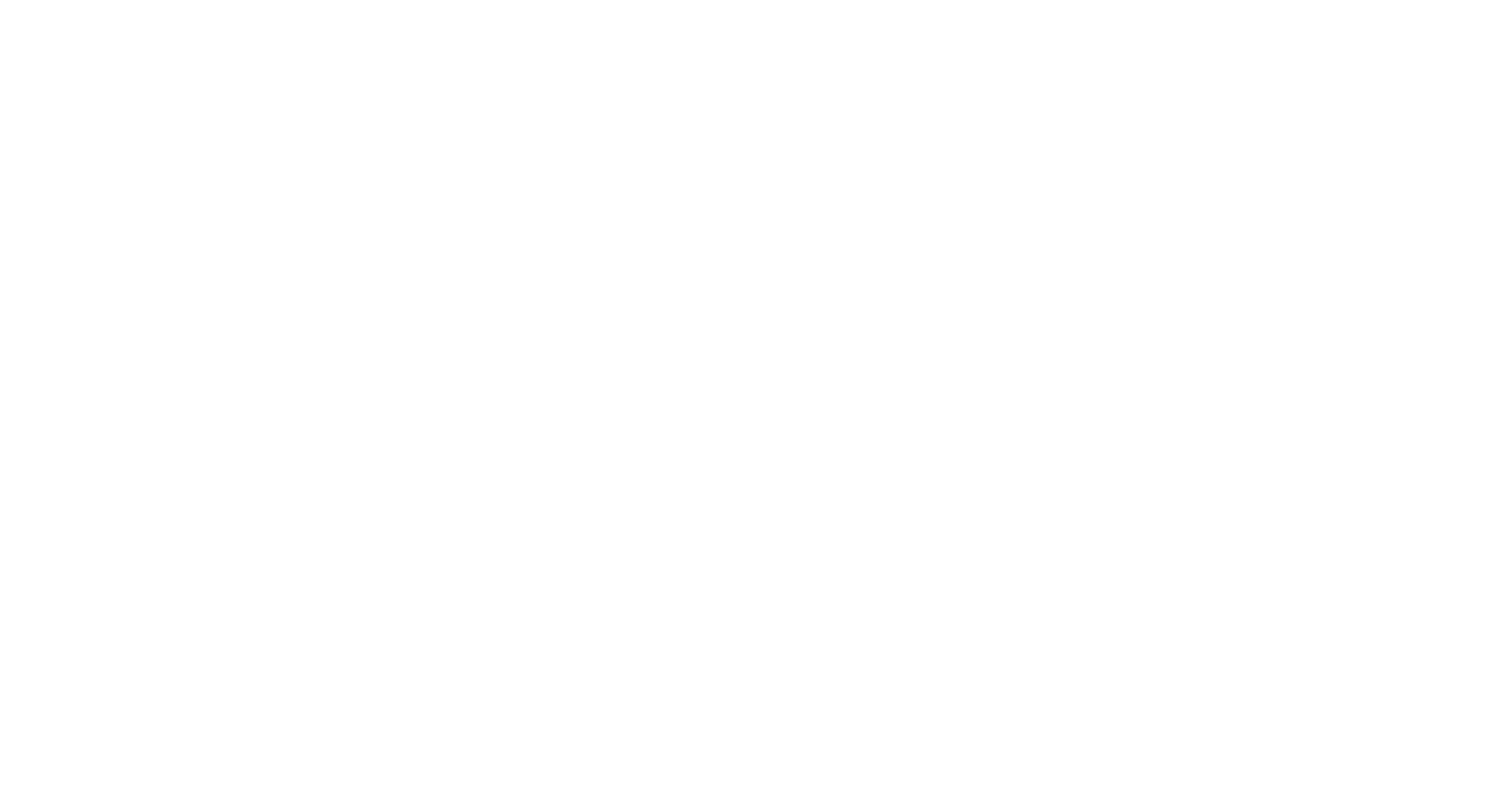 scroll, scrollTop: 0, scrollLeft: 0, axis: both 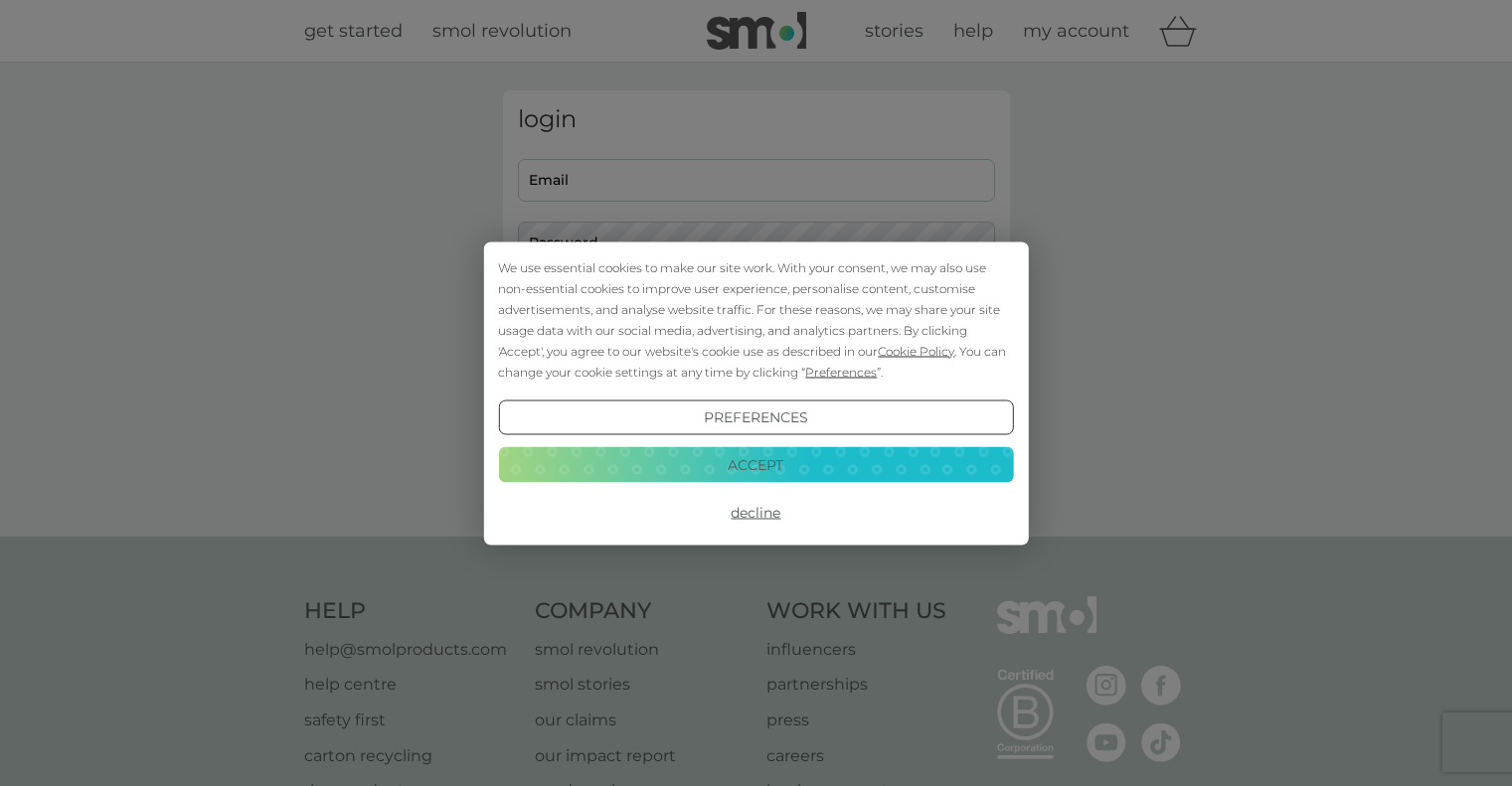 type on "[USERNAME]@[DOMAIN].com" 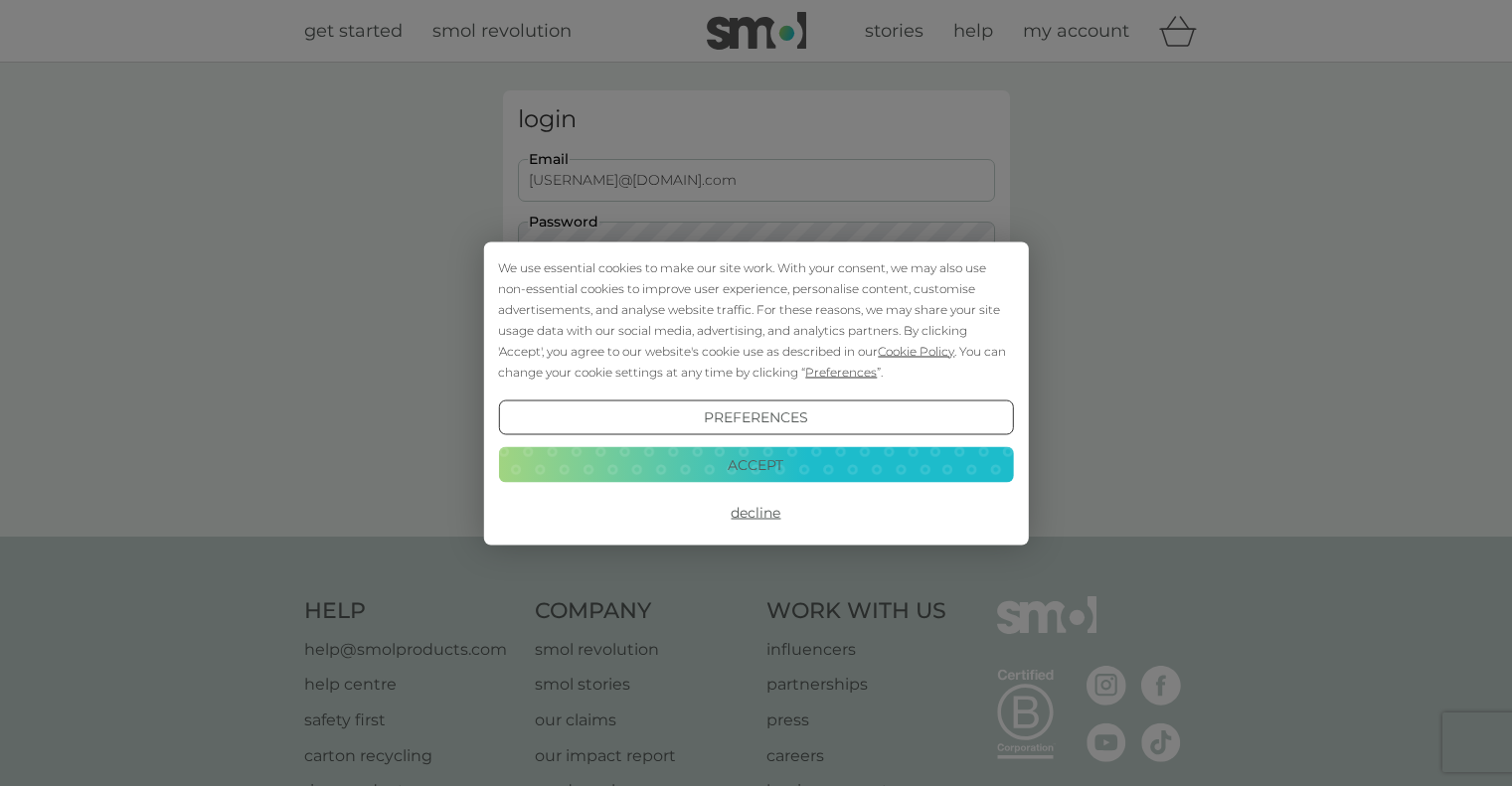 scroll, scrollTop: 0, scrollLeft: 0, axis: both 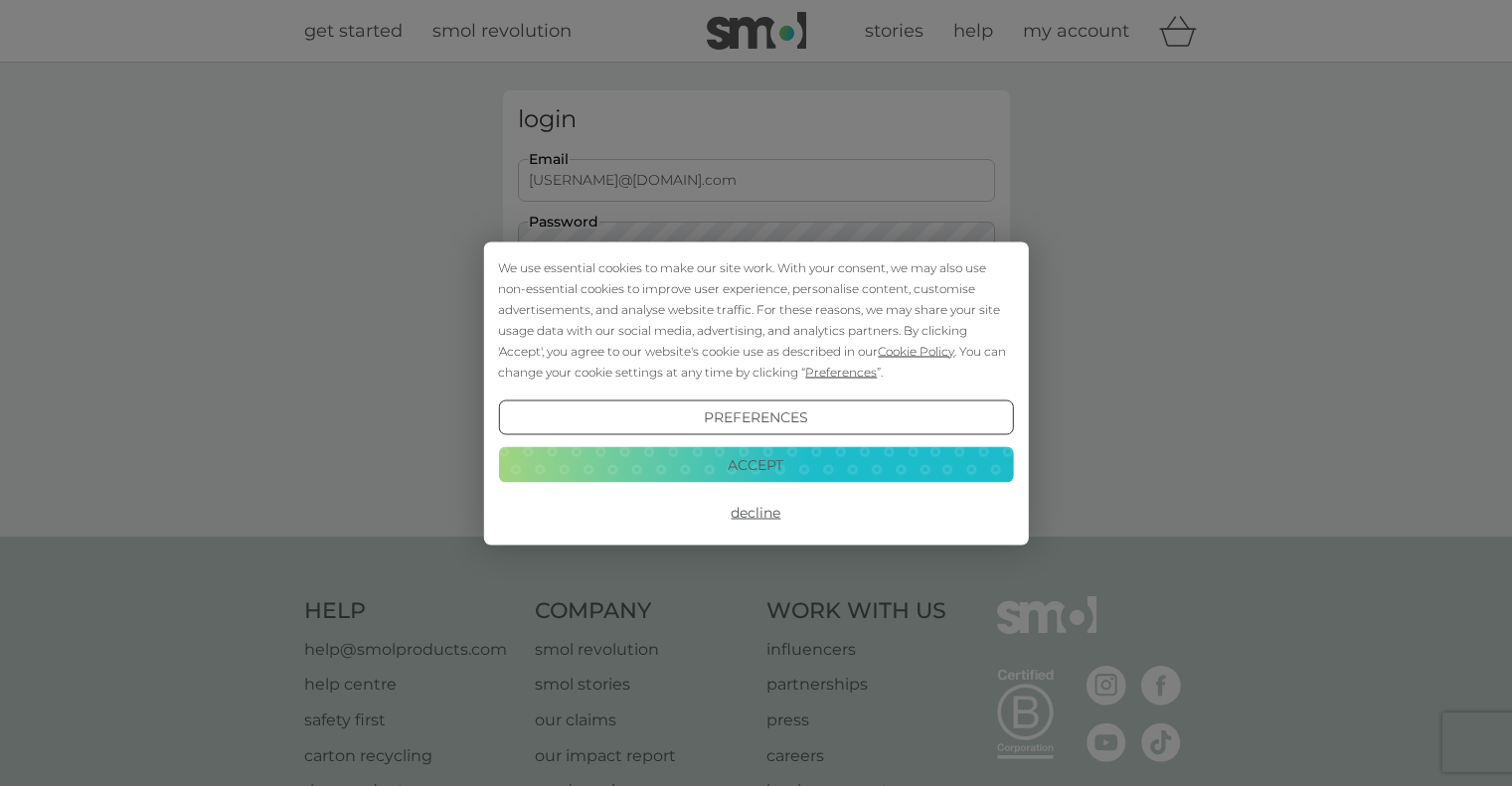 click on "Accept" at bounding box center (756, 465) 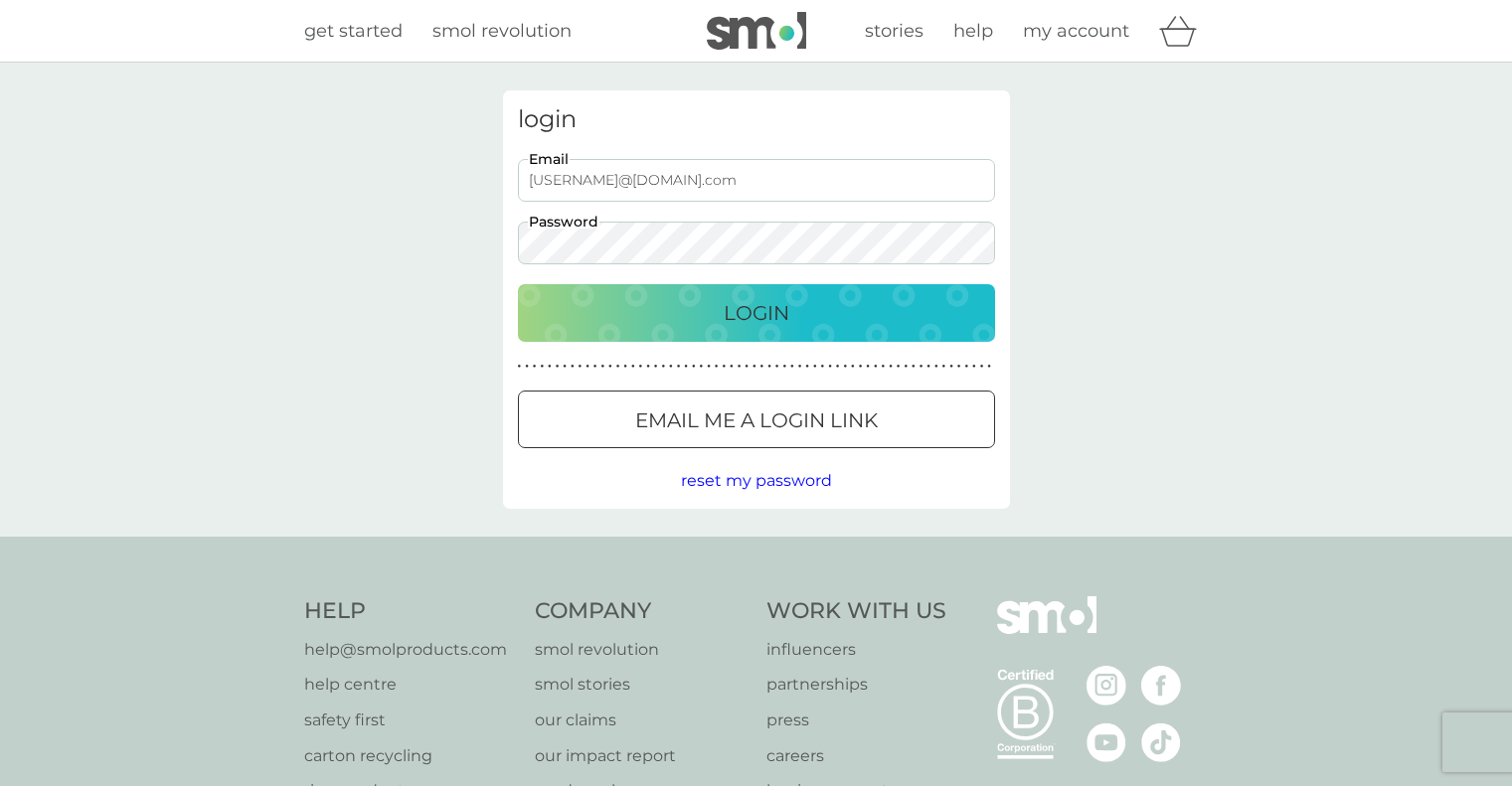 click on "Login" at bounding box center (756, 313) 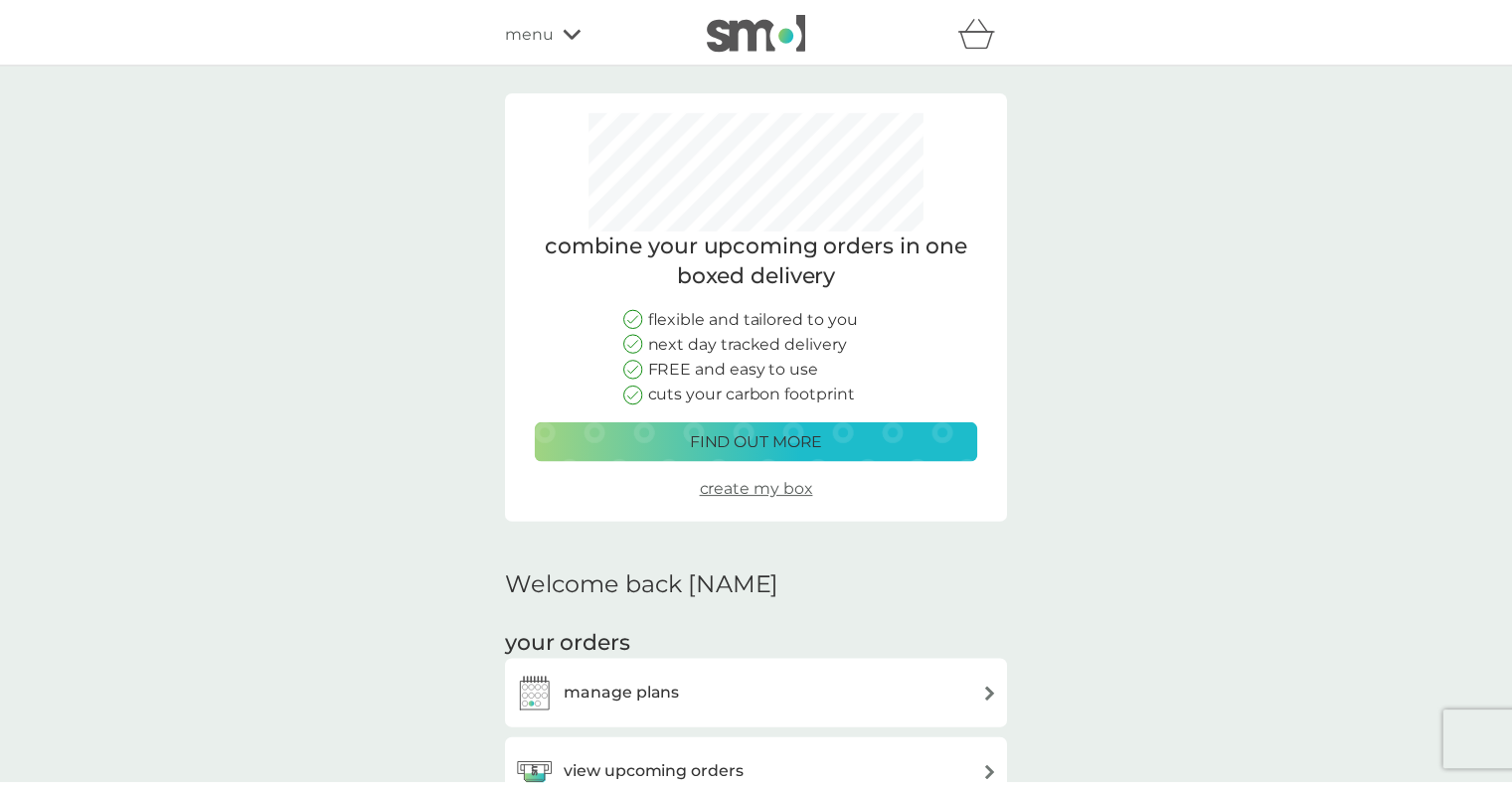 scroll, scrollTop: 0, scrollLeft: 0, axis: both 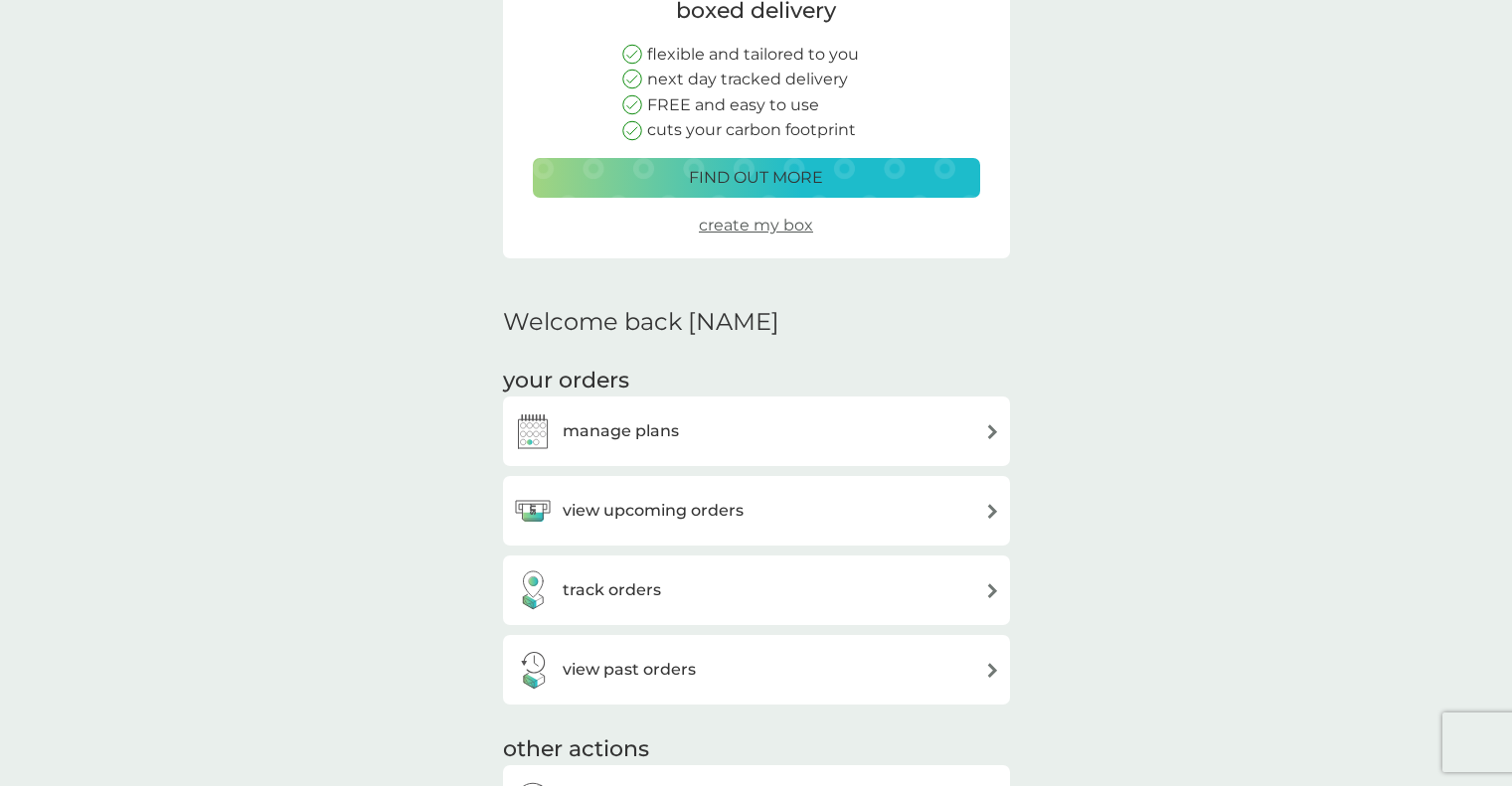 click on "manage plans" at bounding box center [620, 431] 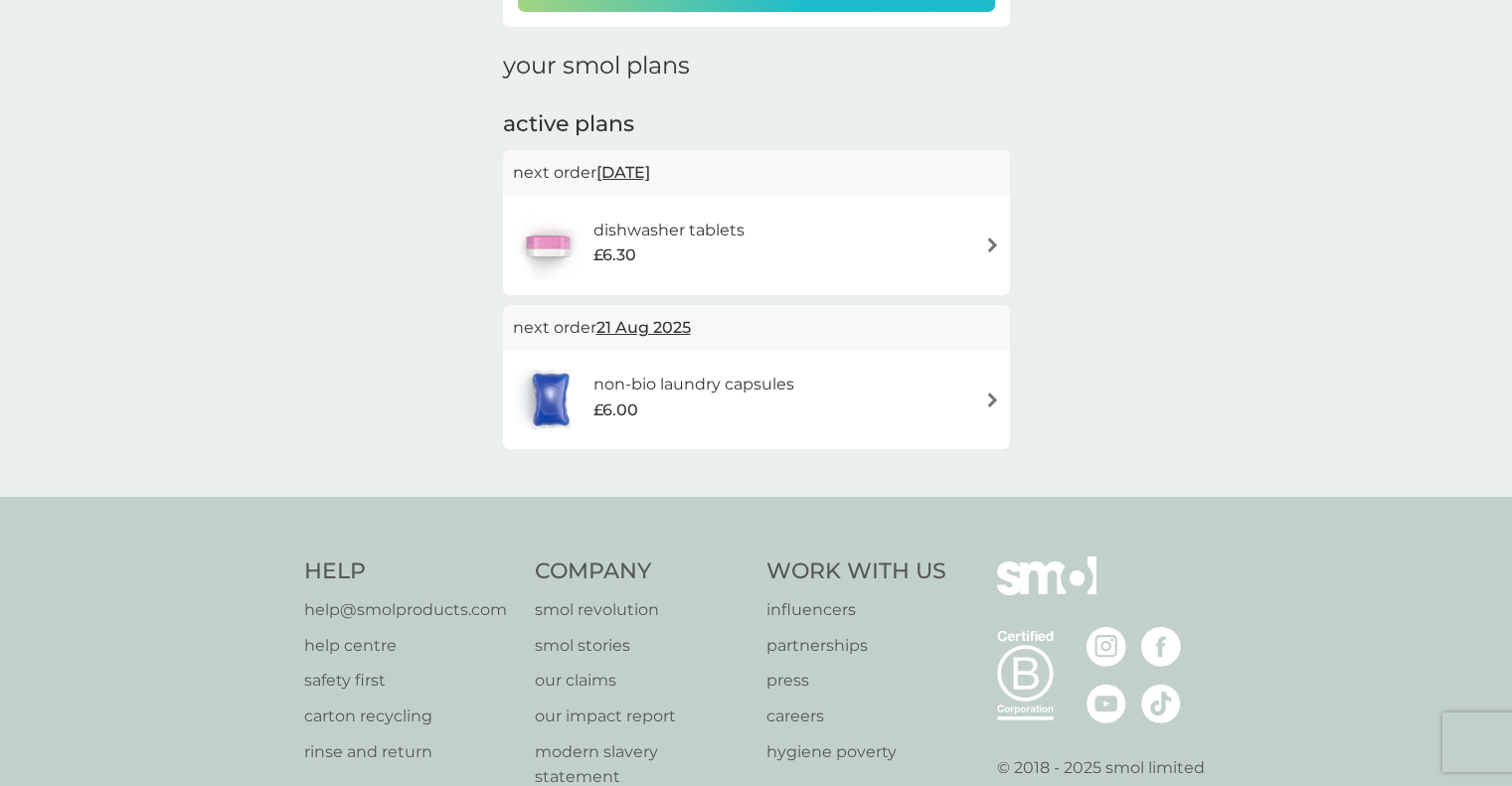 scroll, scrollTop: 0, scrollLeft: 0, axis: both 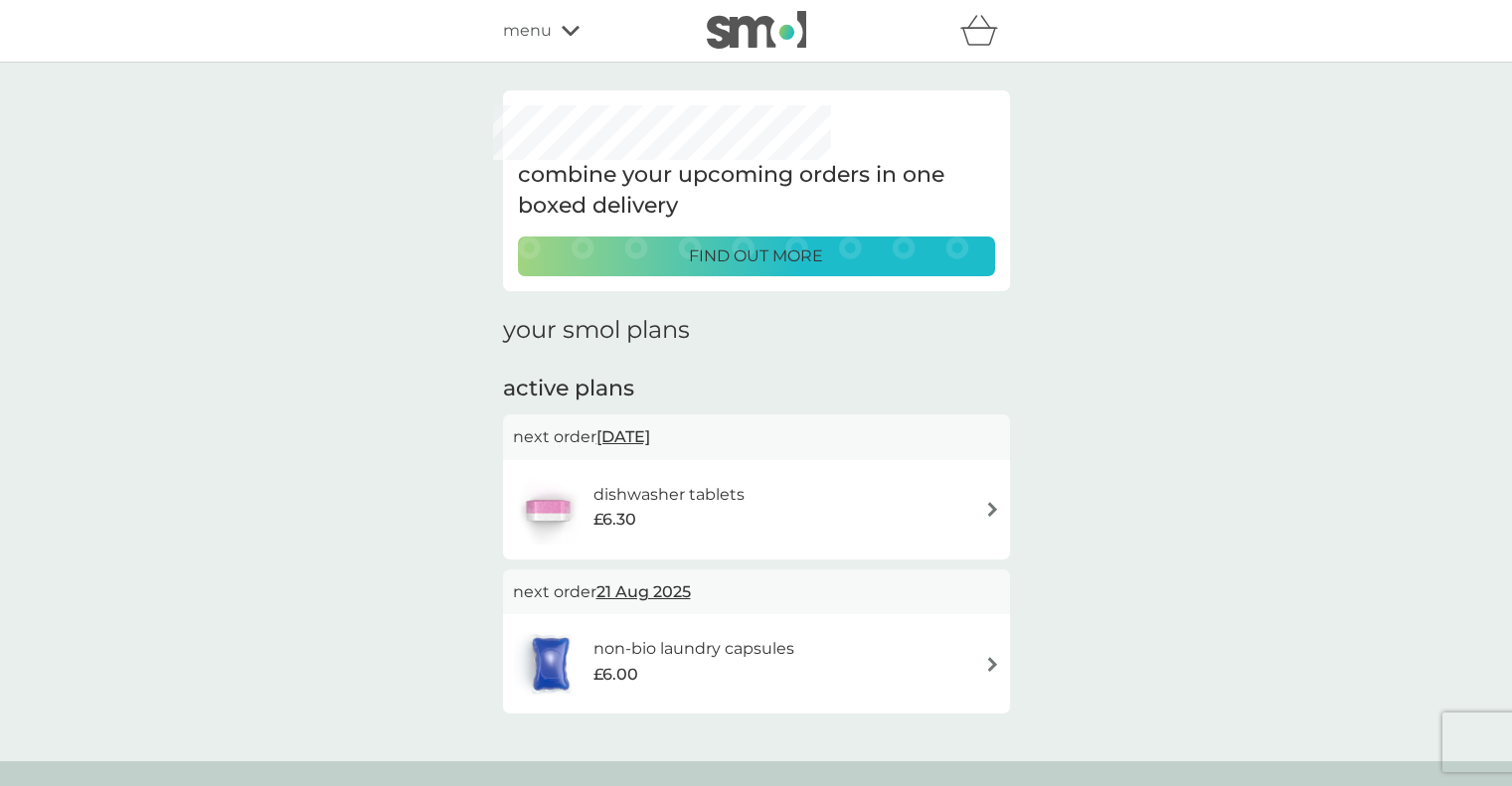 click on "£6.30" at bounding box center [669, 520] 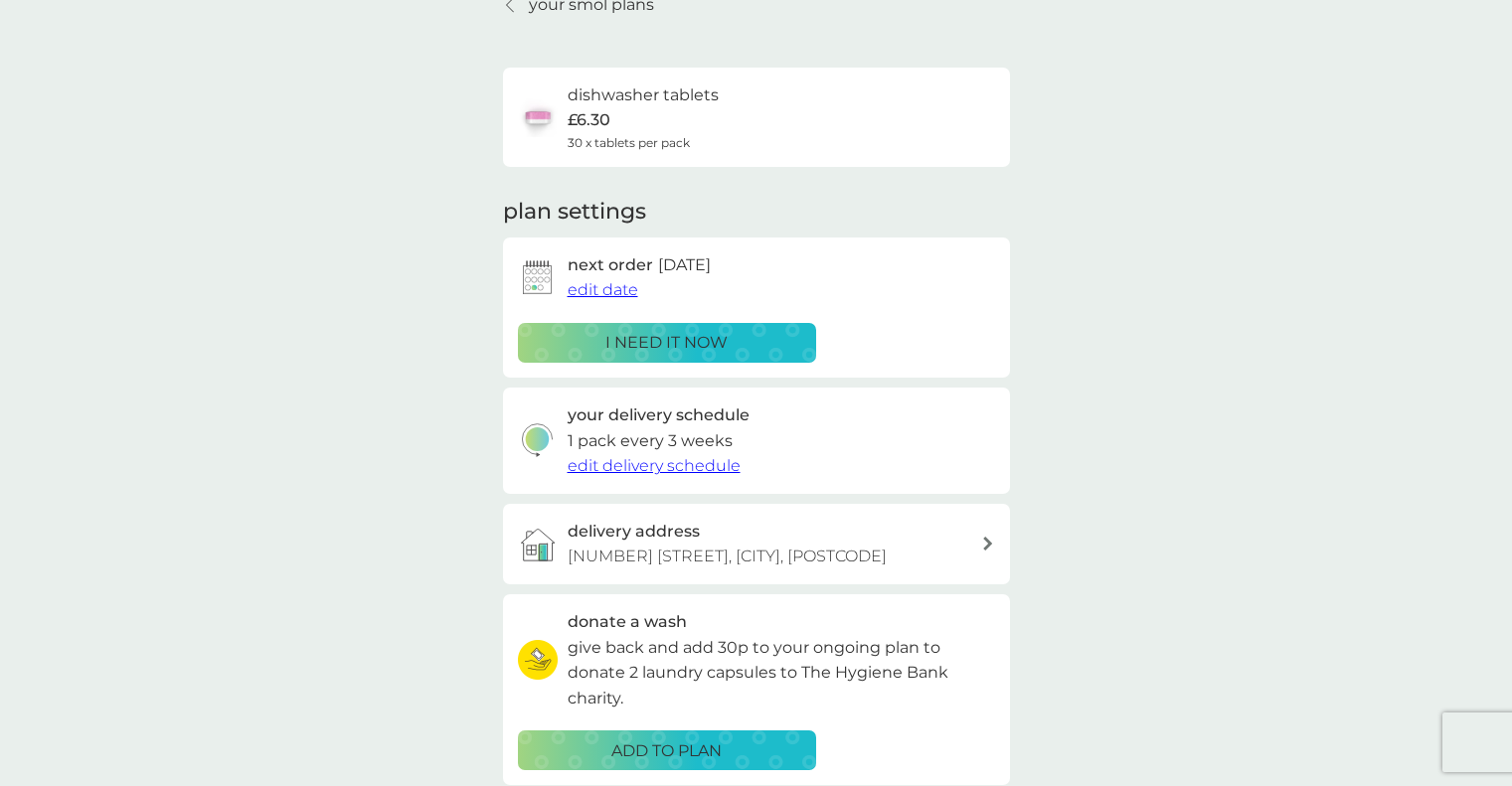 scroll, scrollTop: 101, scrollLeft: 0, axis: vertical 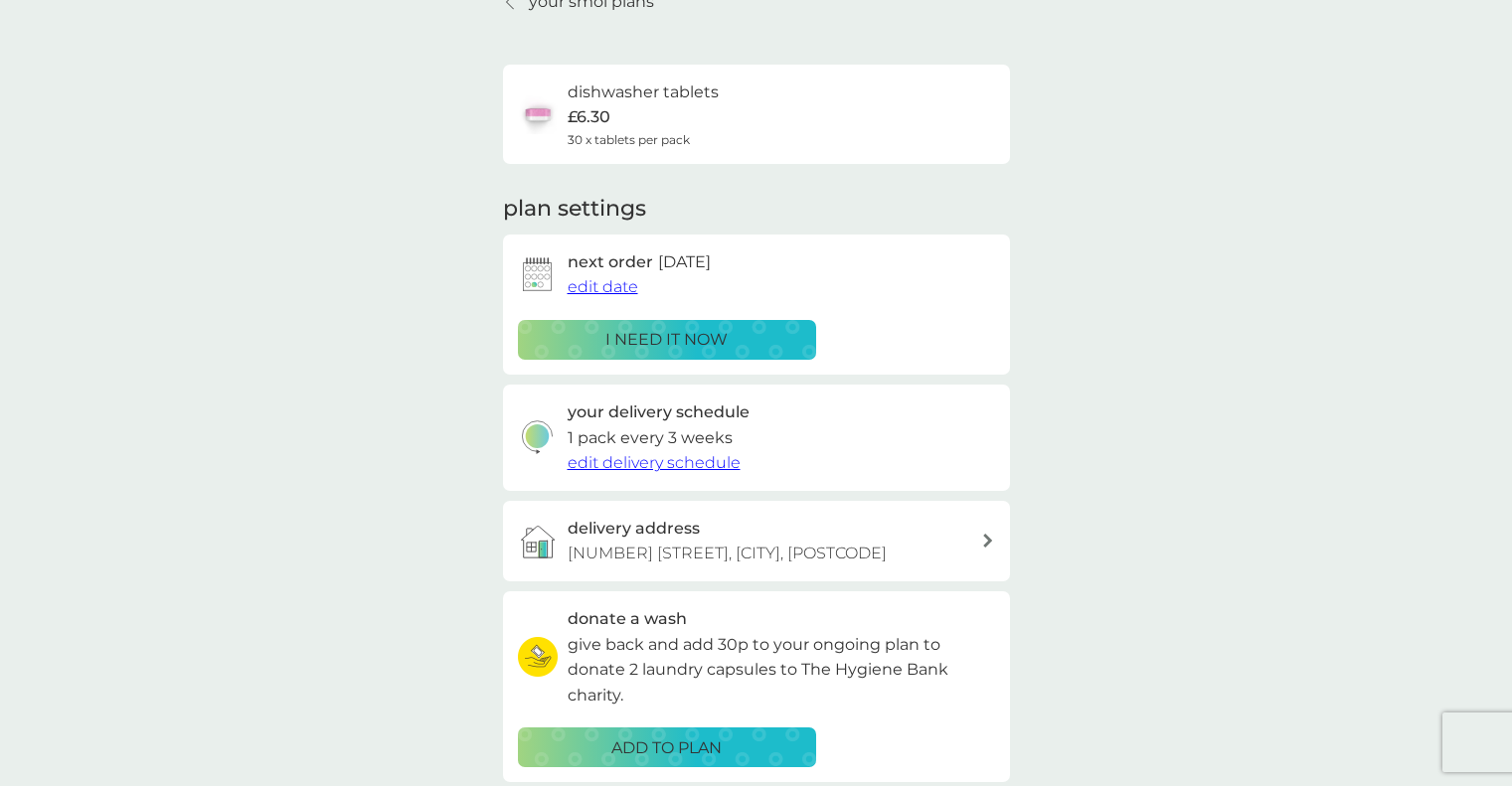 click on "edit delivery schedule" at bounding box center (654, 462) 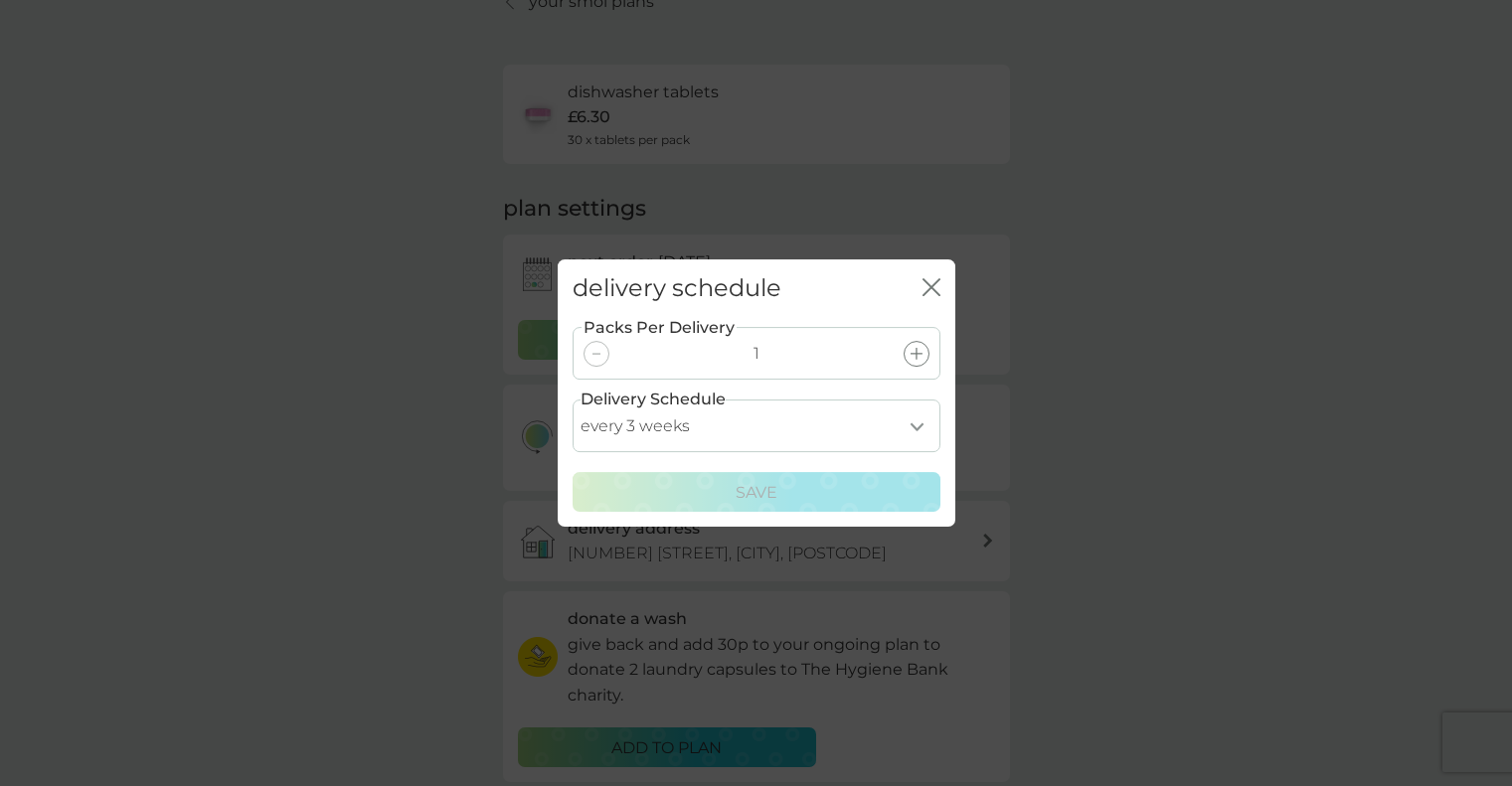 click on "every 1 week every 2 weeks every 3 weeks every 4 weeks every 5 weeks every 6 weeks every 7 weeks every 8 weeks every 9 weeks every 10 weeks every 11 weeks every 12 weeks every 13 weeks every 14 weeks every 15 weeks every 16 weeks every 17 weeks" at bounding box center [756, 425] 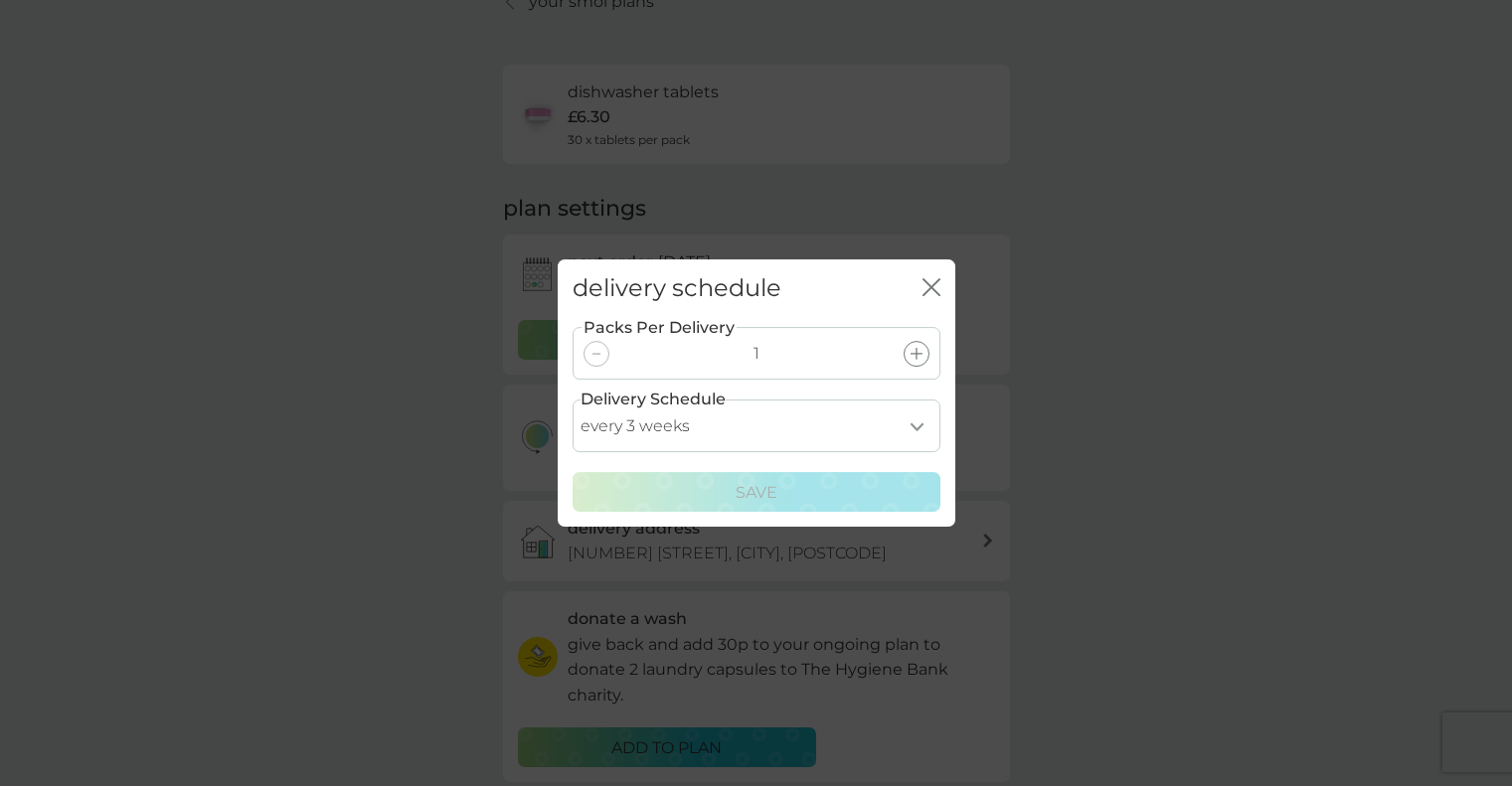 select on "35" 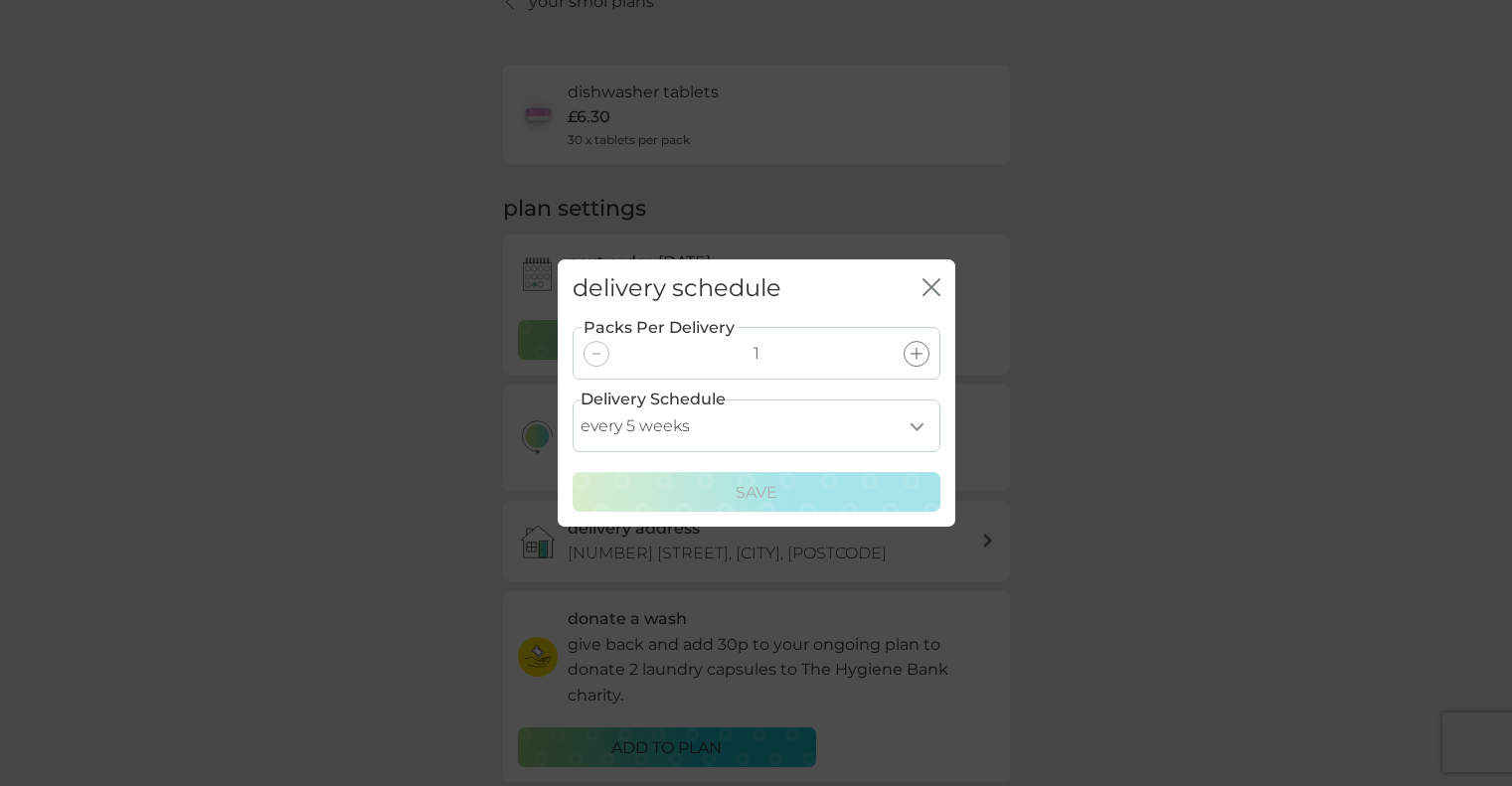 click on "every 1 week every 2 weeks every 3 weeks every 4 weeks every 5 weeks every 6 weeks every 7 weeks every 8 weeks every 9 weeks every 10 weeks every 11 weeks every 12 weeks every 13 weeks every 14 weeks every 15 weeks every 16 weeks every 17 weeks" at bounding box center (756, 425) 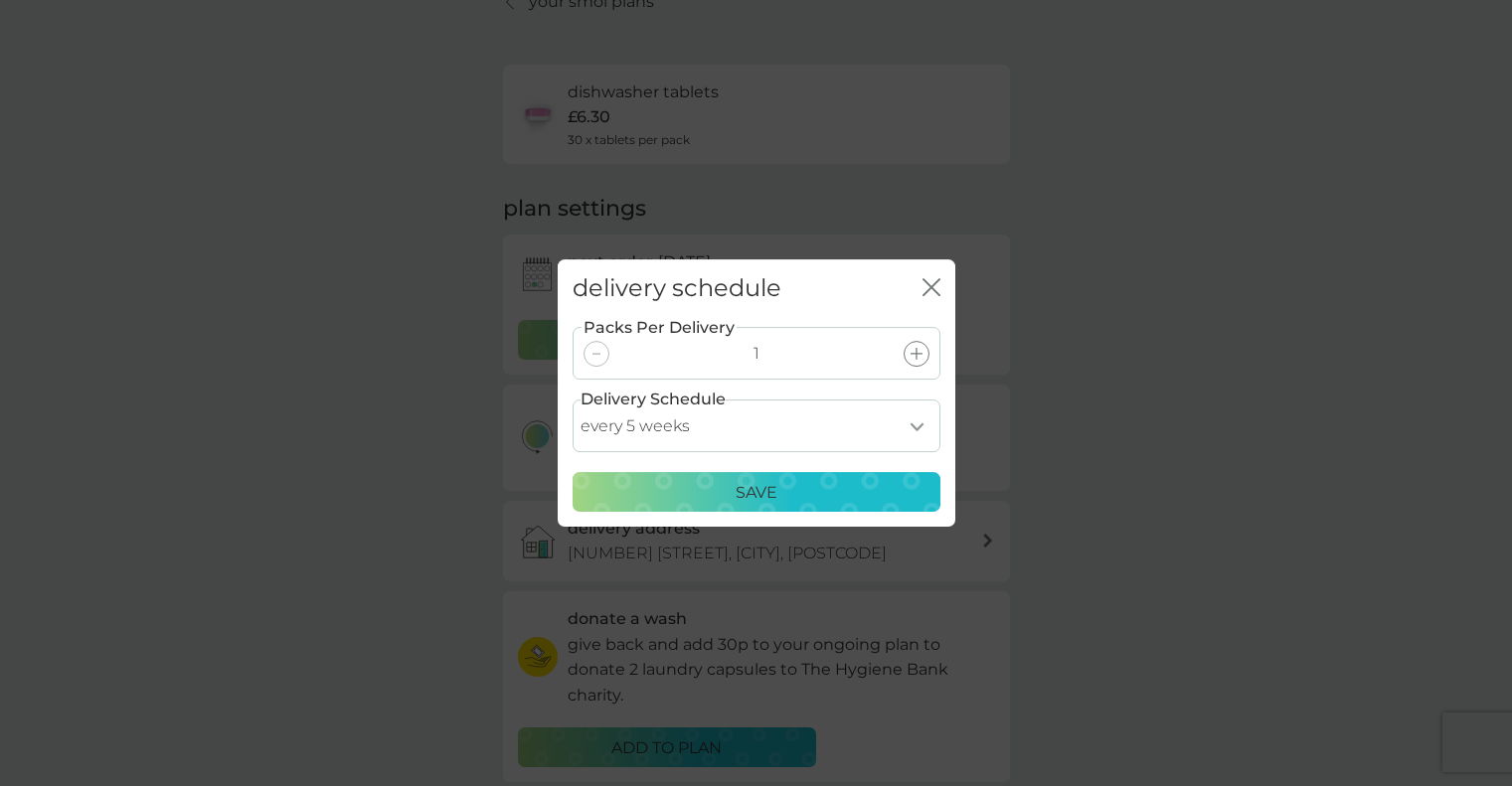 click on "Save" at bounding box center (756, 493) 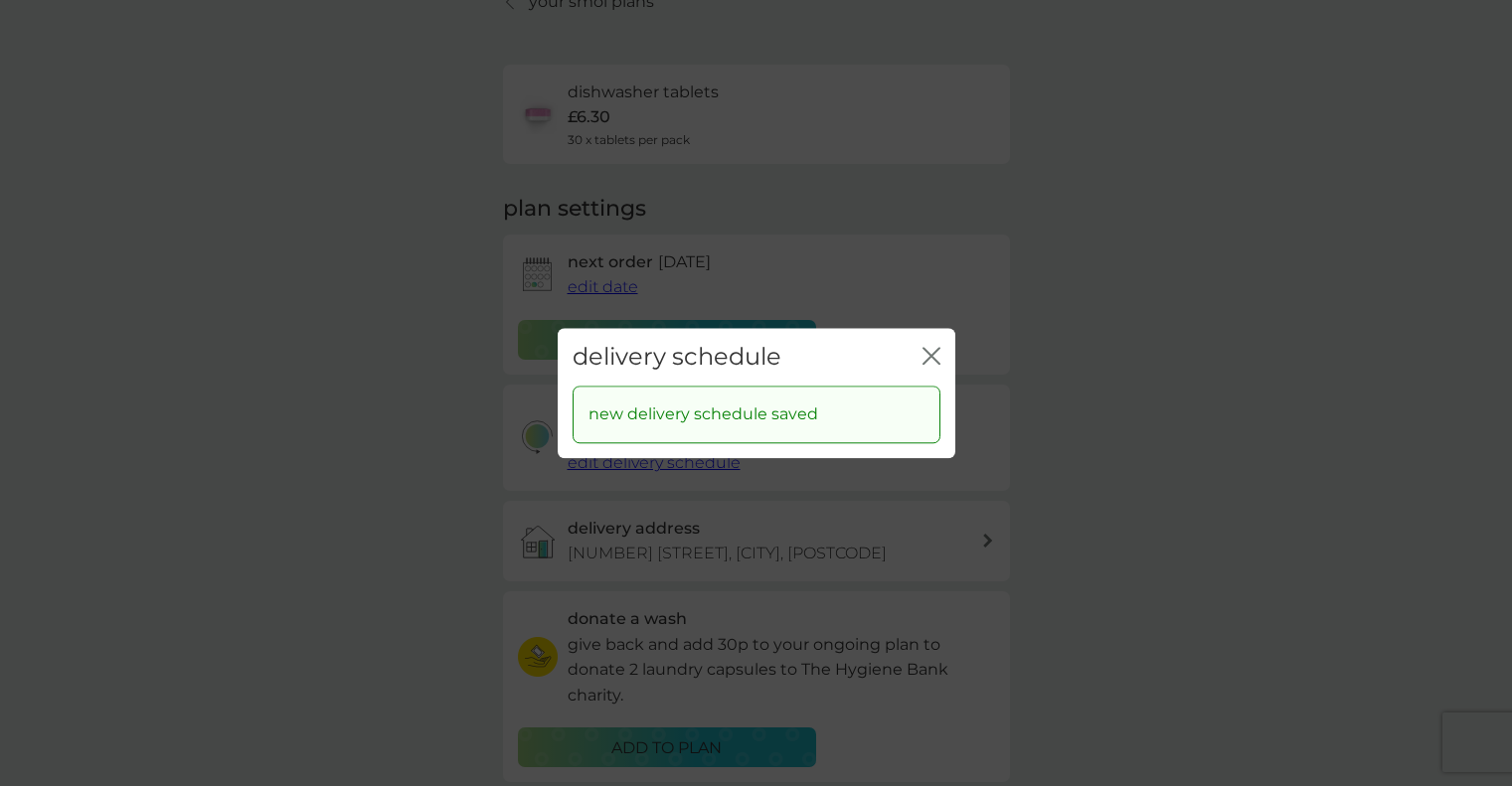 click 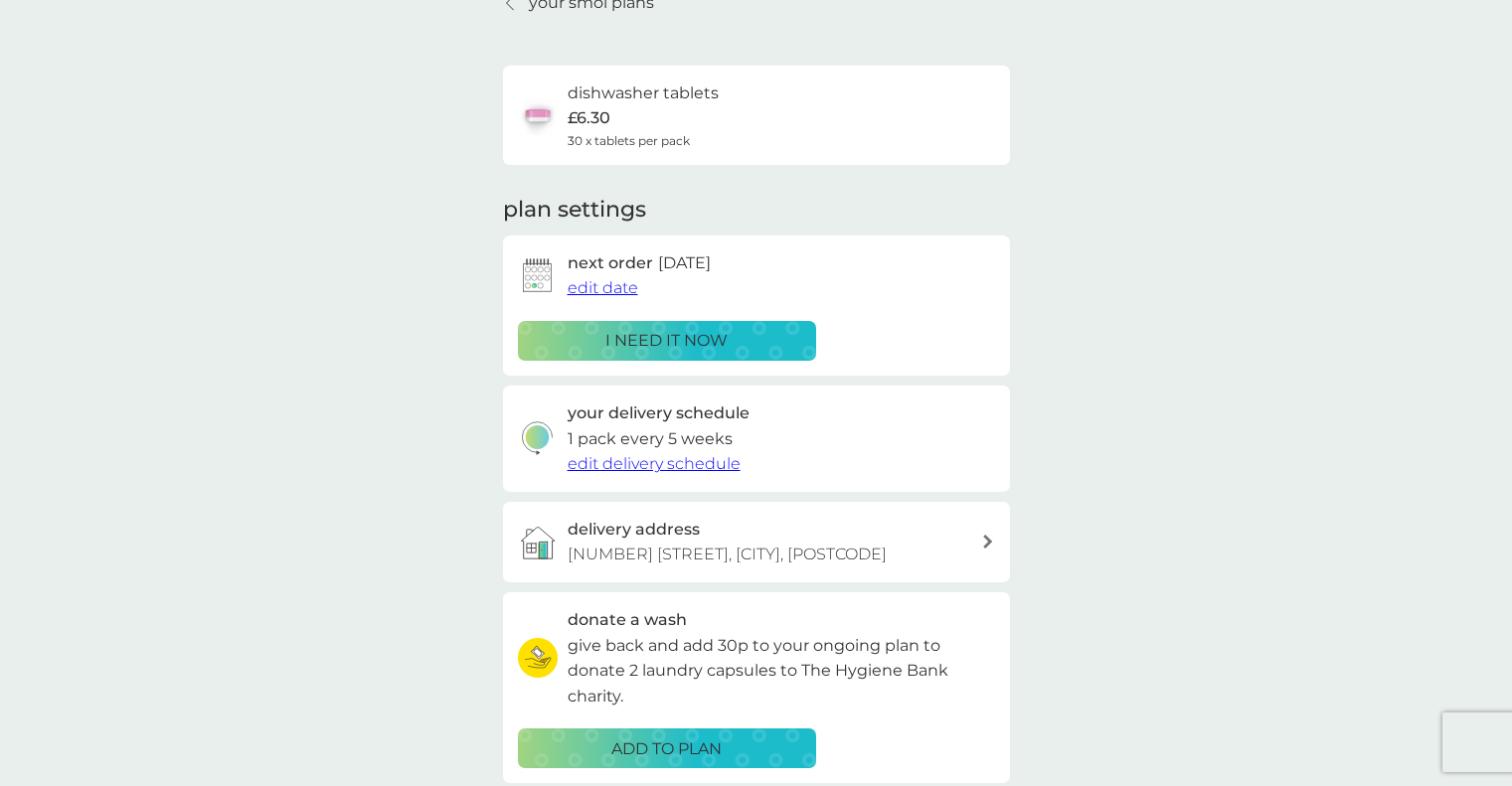 scroll, scrollTop: 0, scrollLeft: 0, axis: both 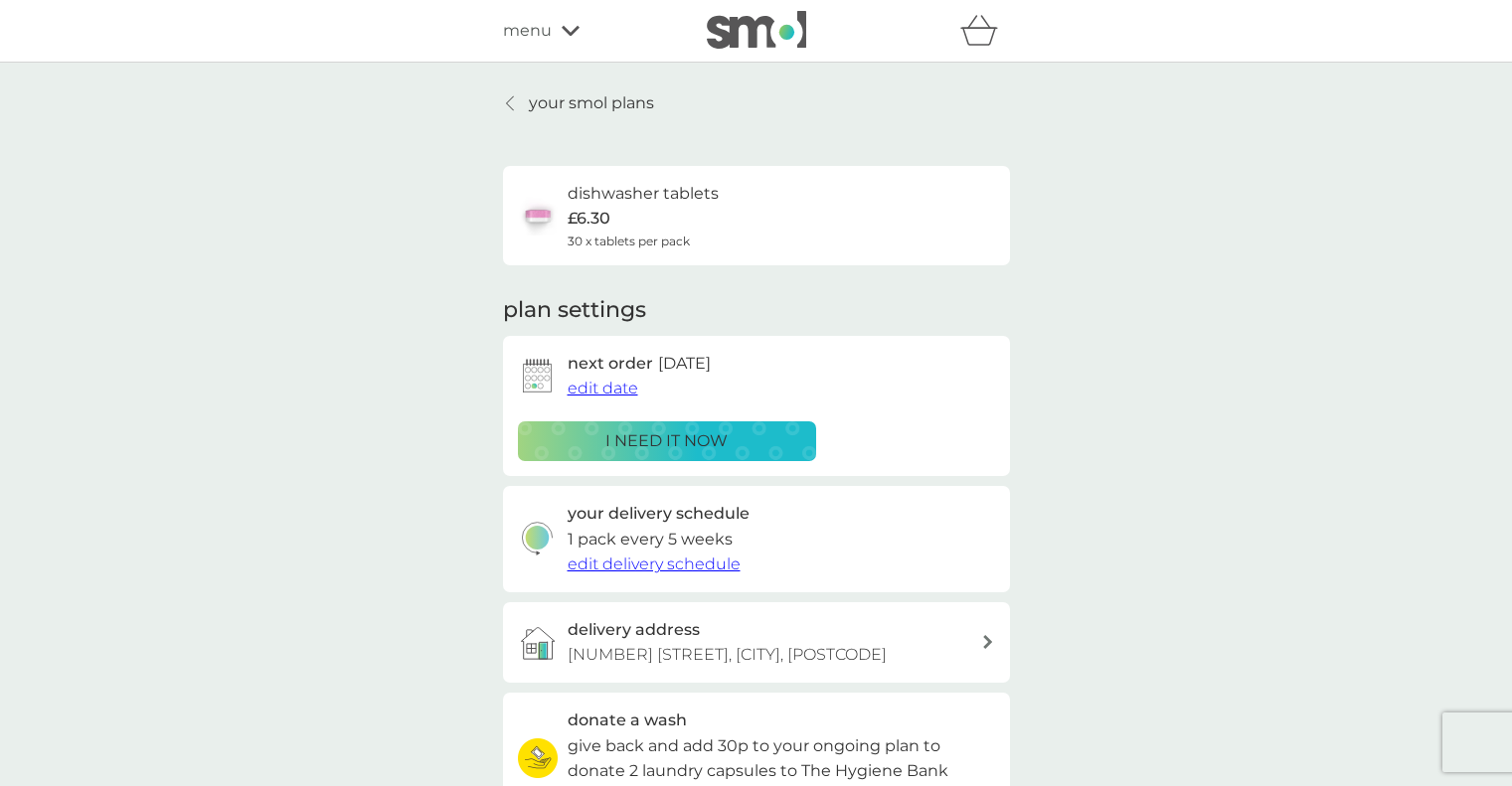 click on "your smol plans dishwasher tablets £6.30 30 x tablets per pack plan settings next order 12 Aug 2025 edit date i need it now your delivery schedule 1 pack every 5 weeks edit delivery schedule delivery address [NUMBER] [STREET], [CITY], [POSTCODE] donate a wash give back and add 30p to your ongoing plan to donate 2 laundry capsules to The Hygiene Bank charity. ADD TO PLAN Pause plan cancel plan" at bounding box center (756, 550) 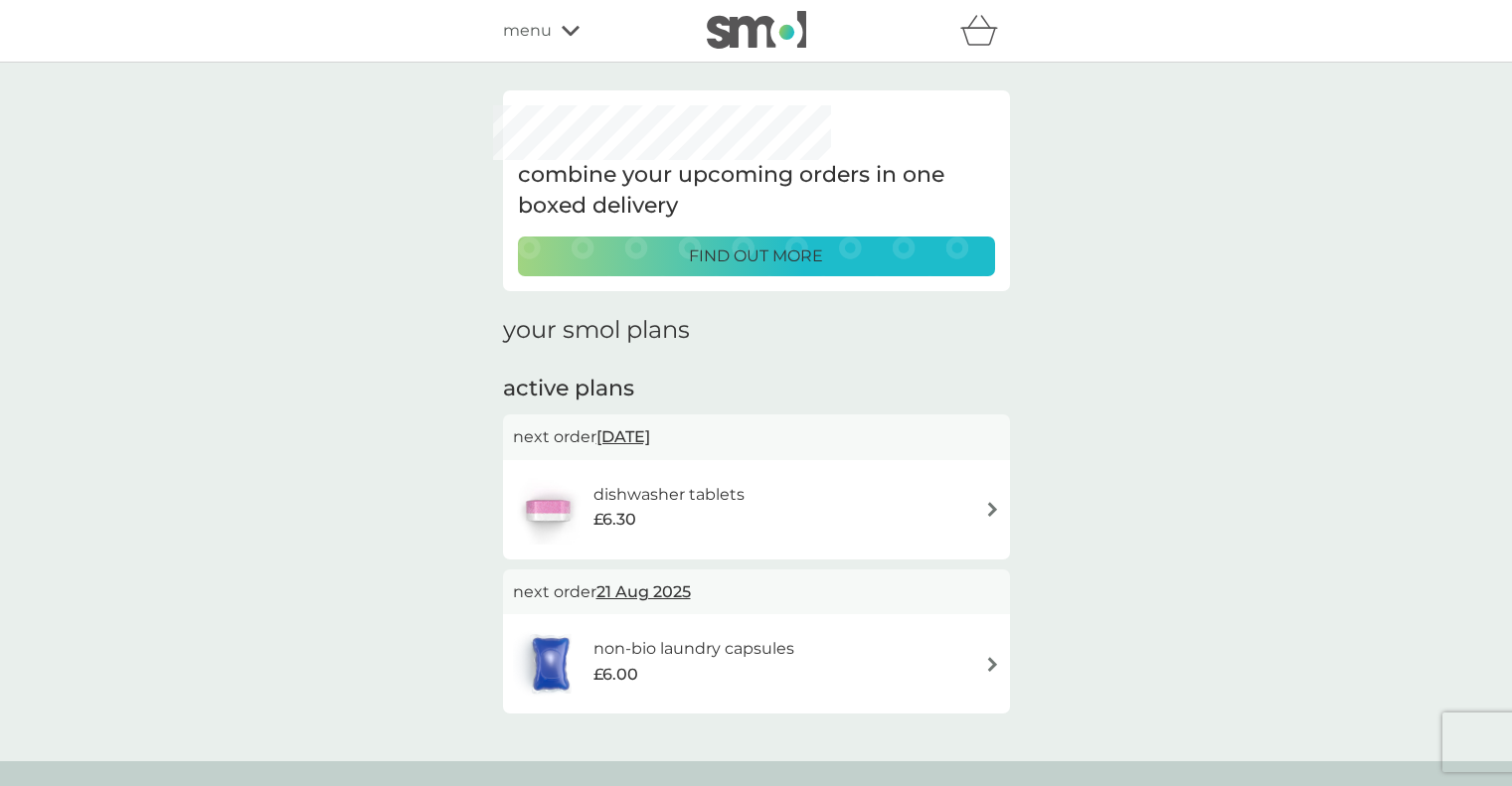 scroll, scrollTop: 90, scrollLeft: 0, axis: vertical 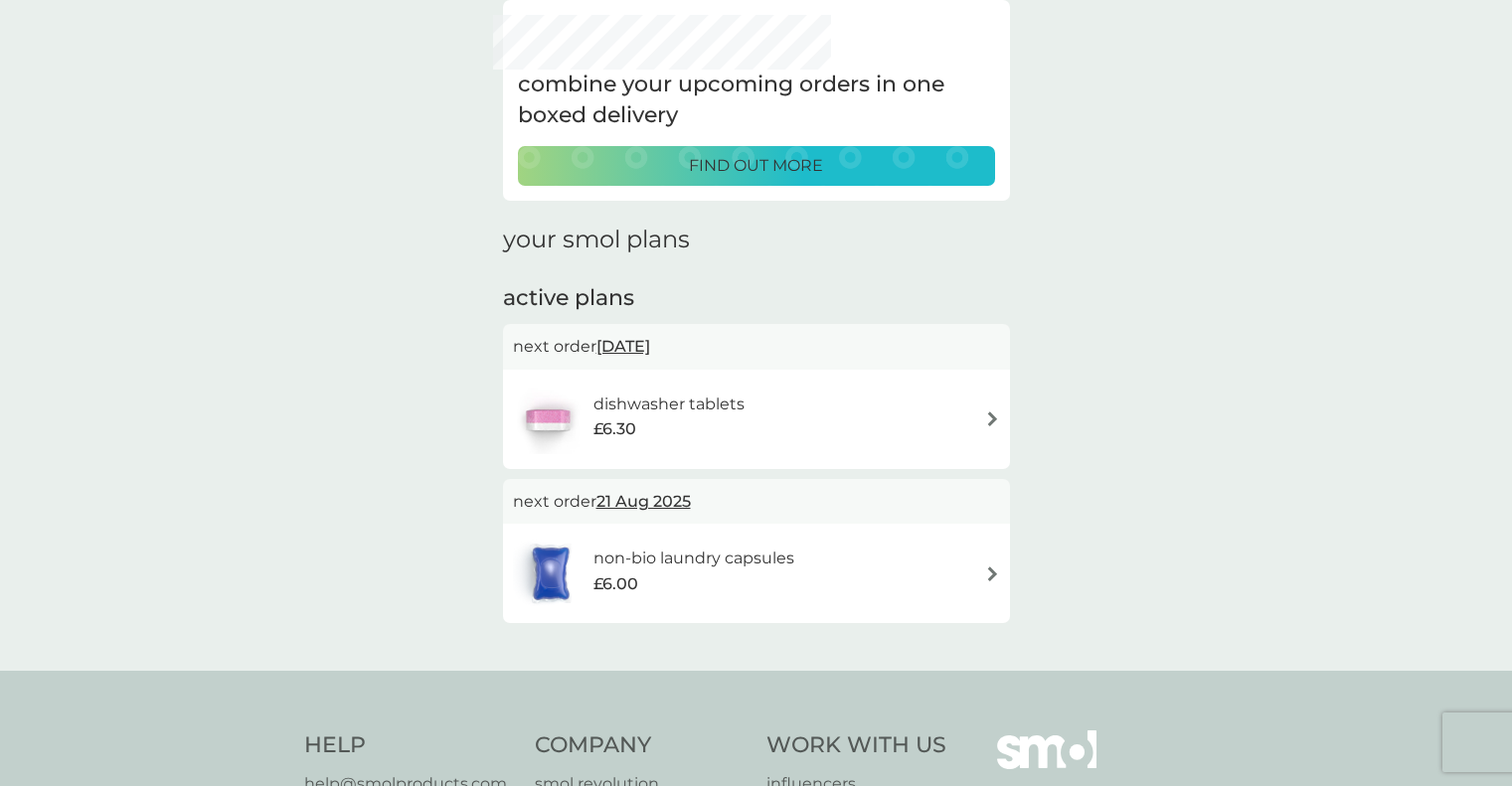 click on "21 Aug 2025" at bounding box center (643, 501) 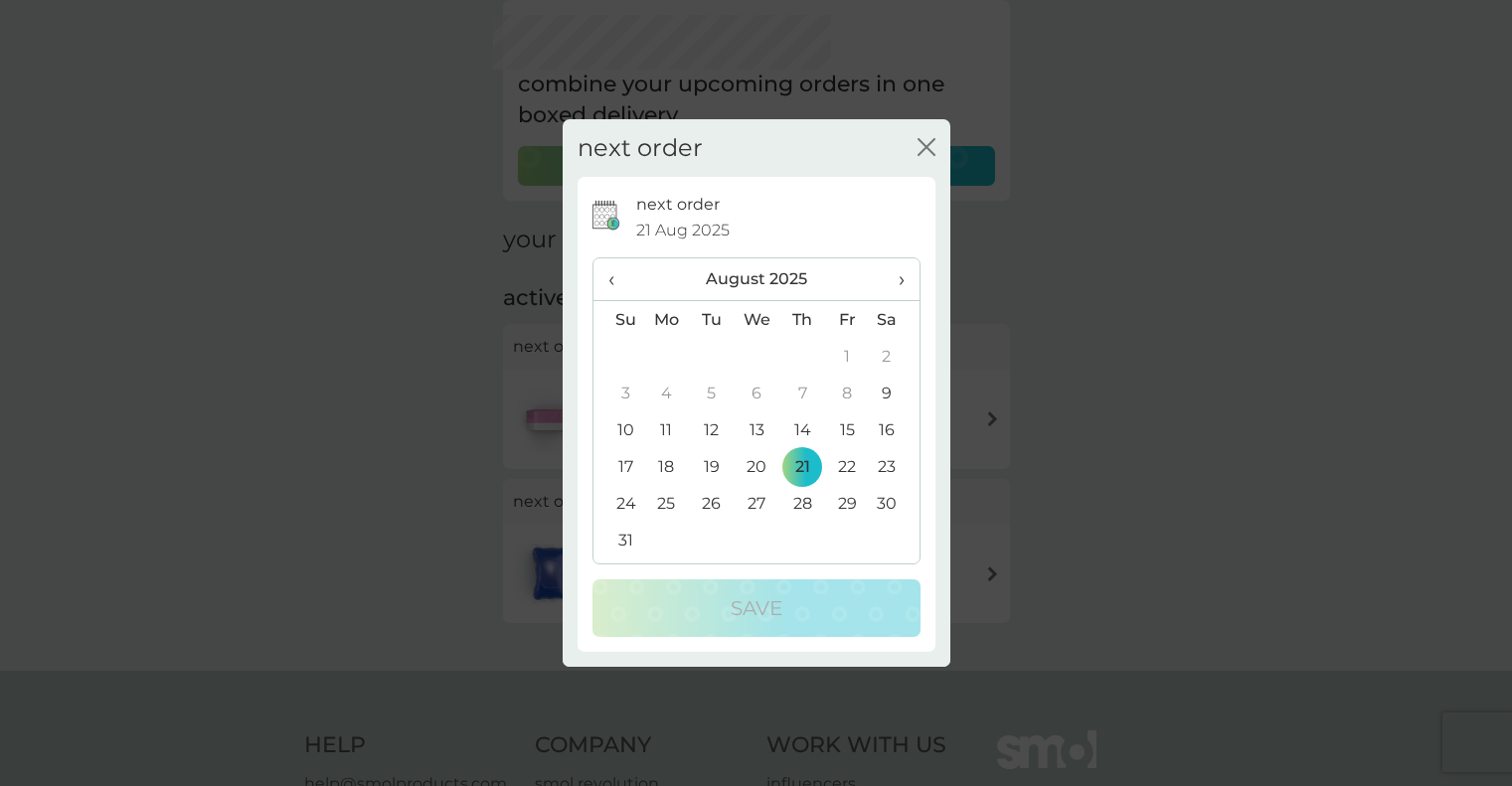 click on "10" at bounding box center (618, 429) 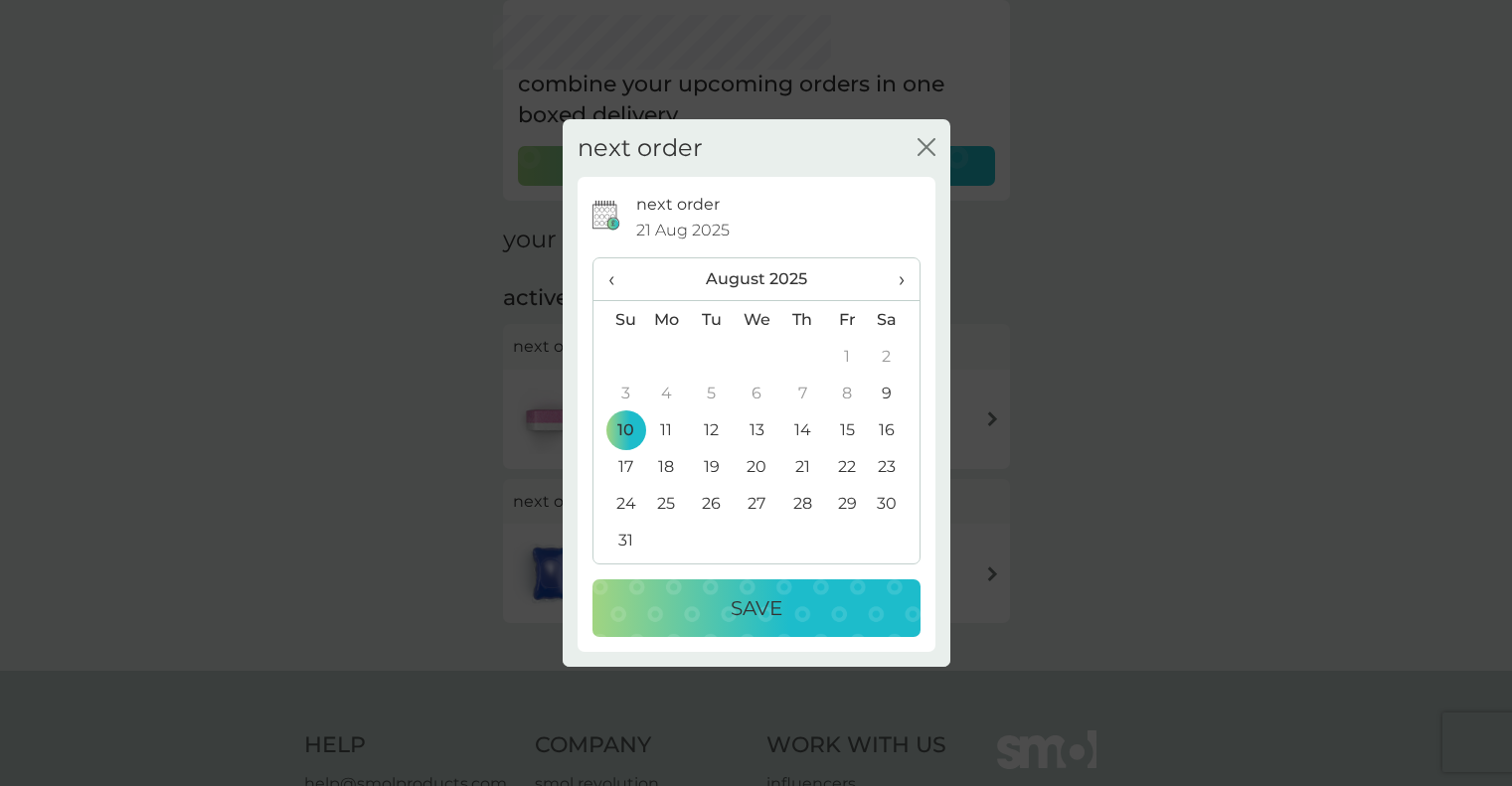 click on "Save" at bounding box center [756, 608] 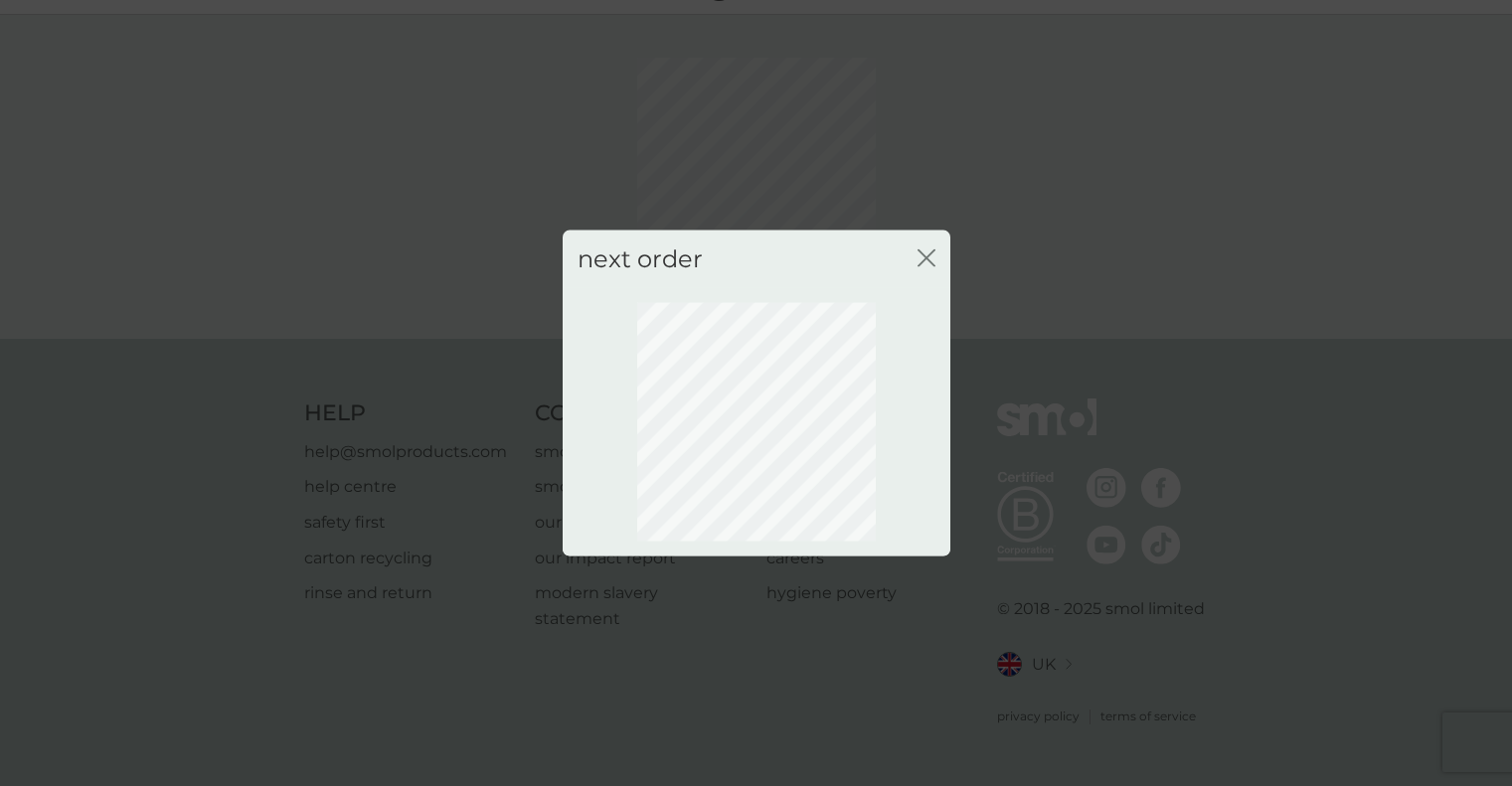 scroll, scrollTop: 47, scrollLeft: 0, axis: vertical 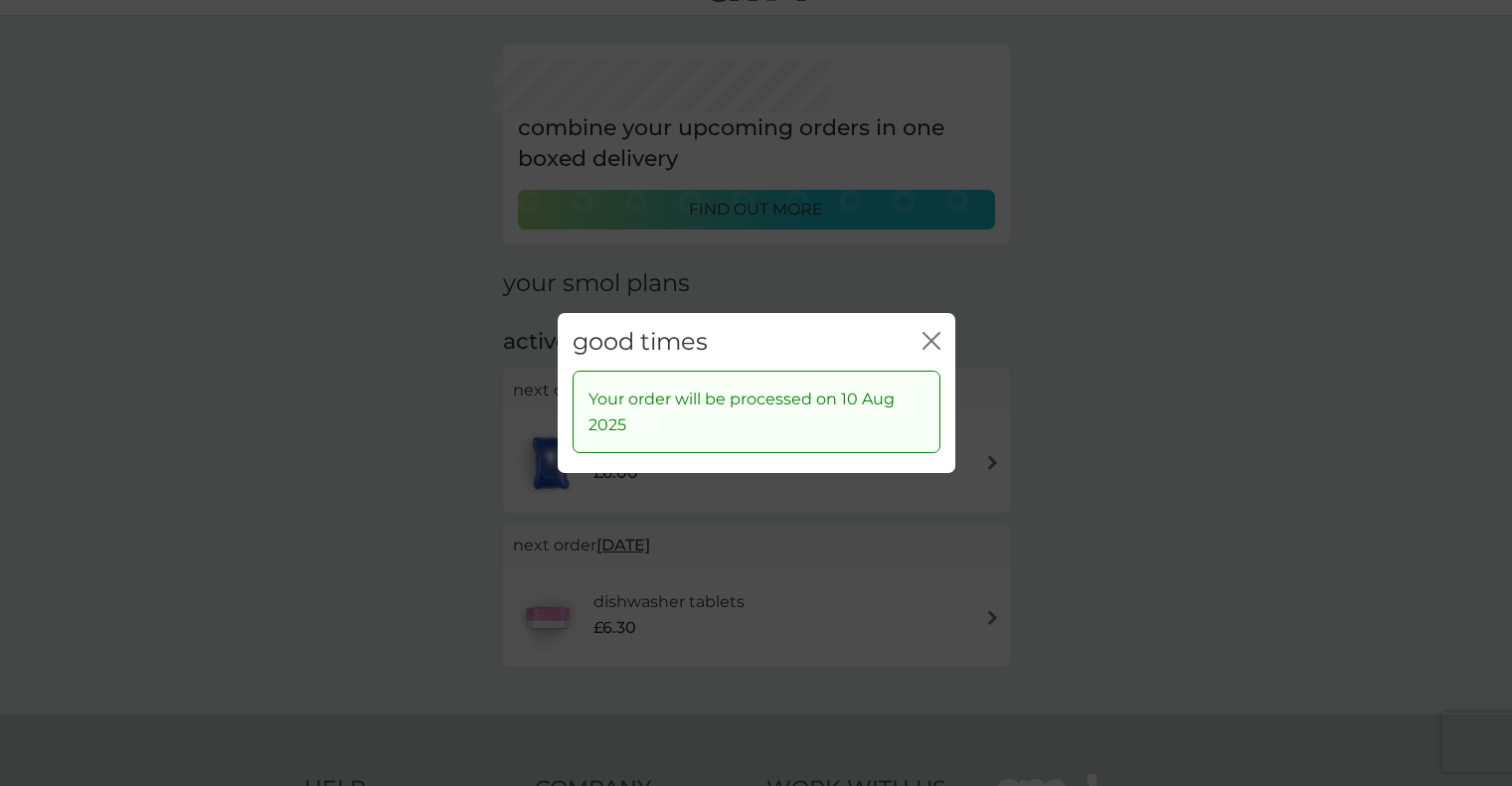 click on "close" 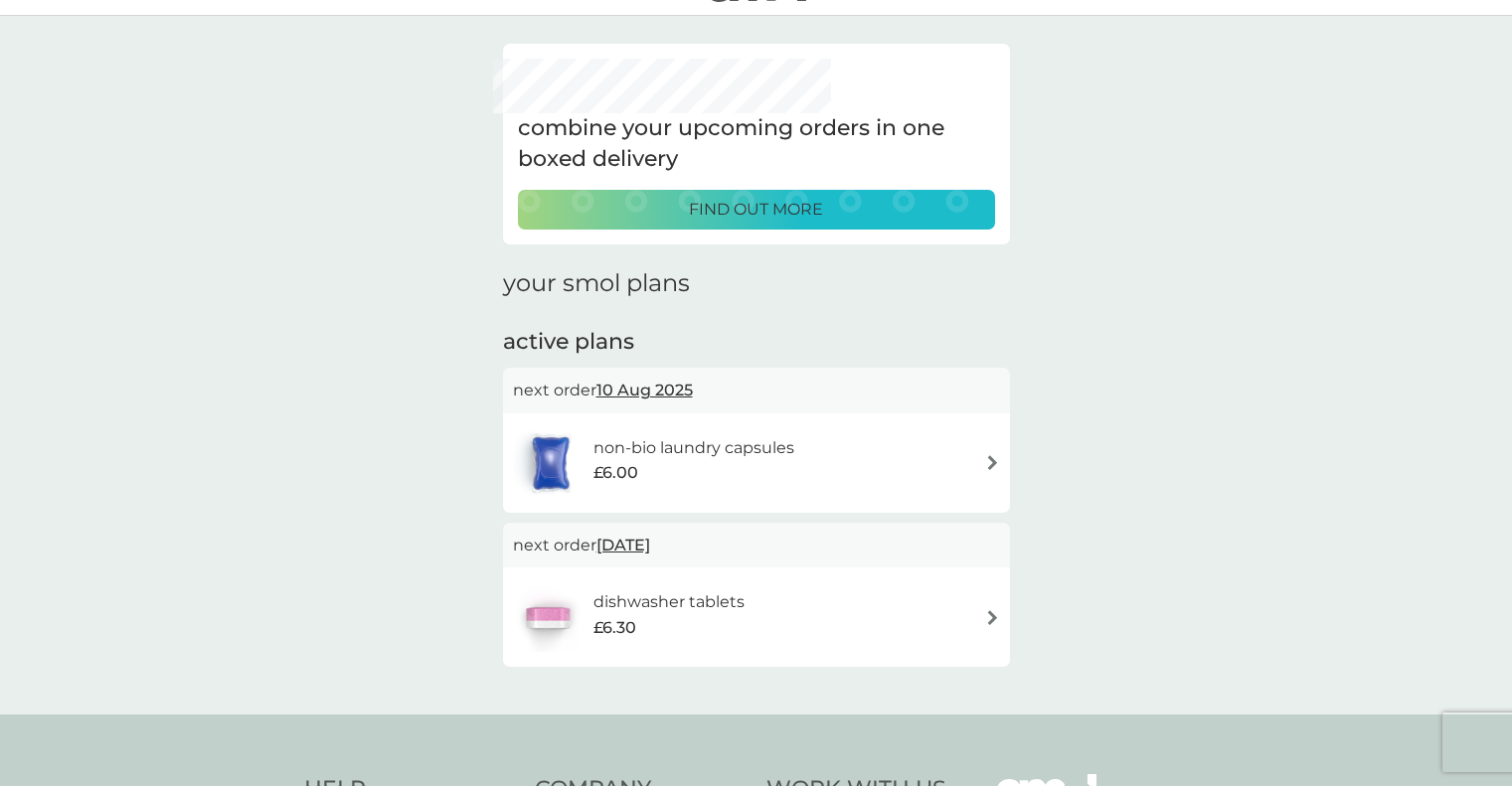 click on "dishwasher tablets" at bounding box center [669, 602] 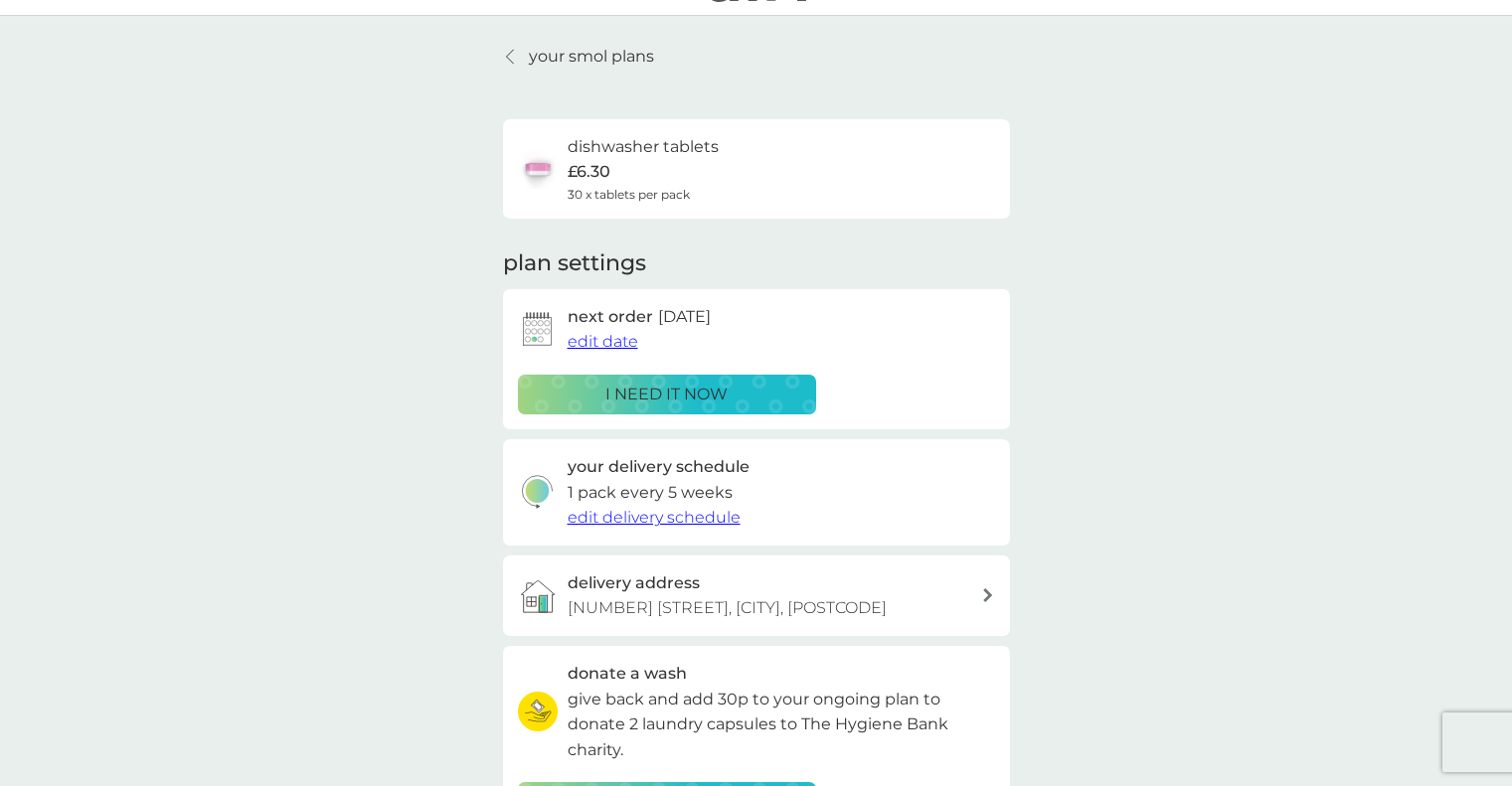 scroll, scrollTop: 0, scrollLeft: 0, axis: both 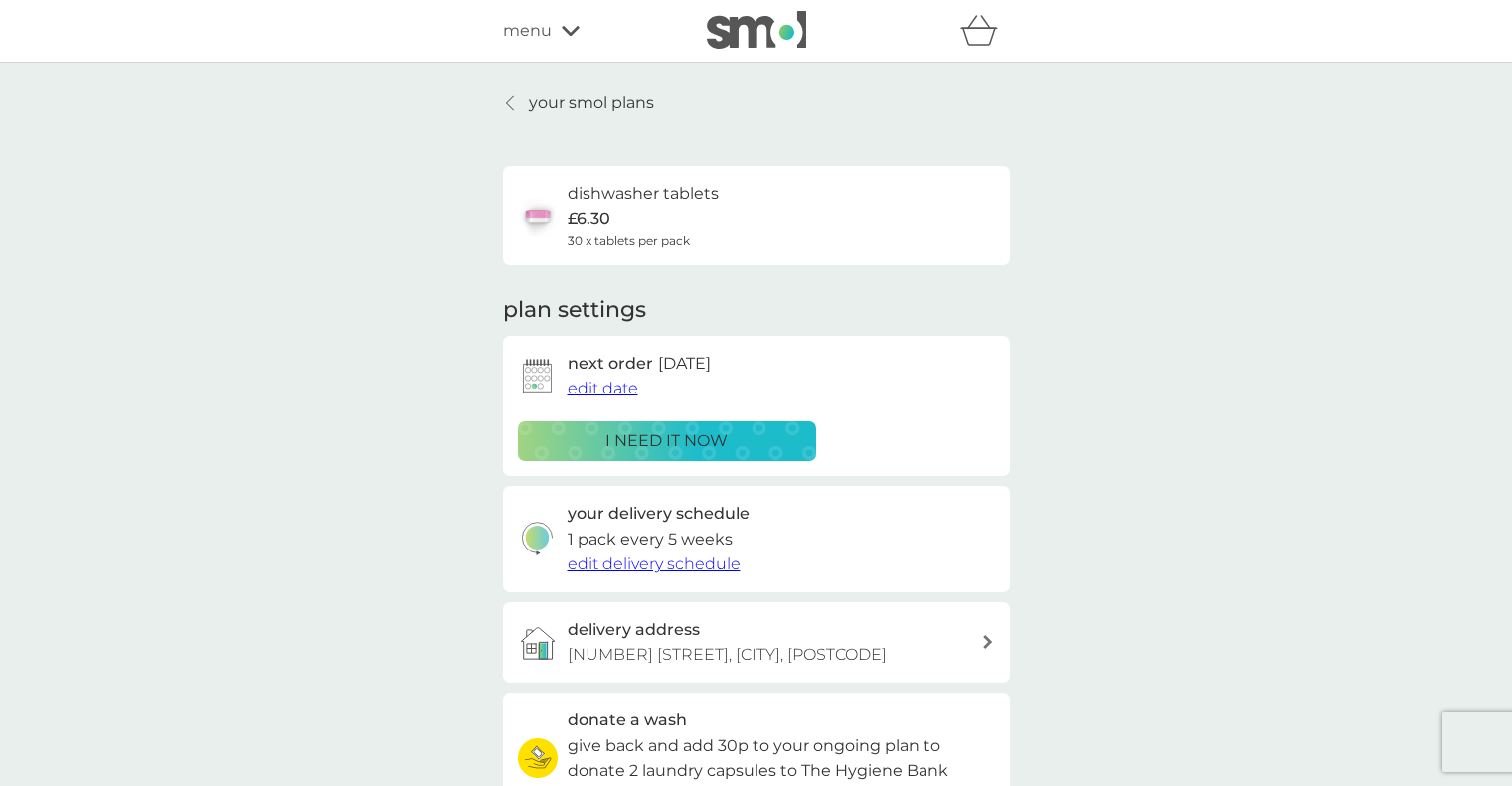 click on "edit delivery schedule" at bounding box center [654, 563] 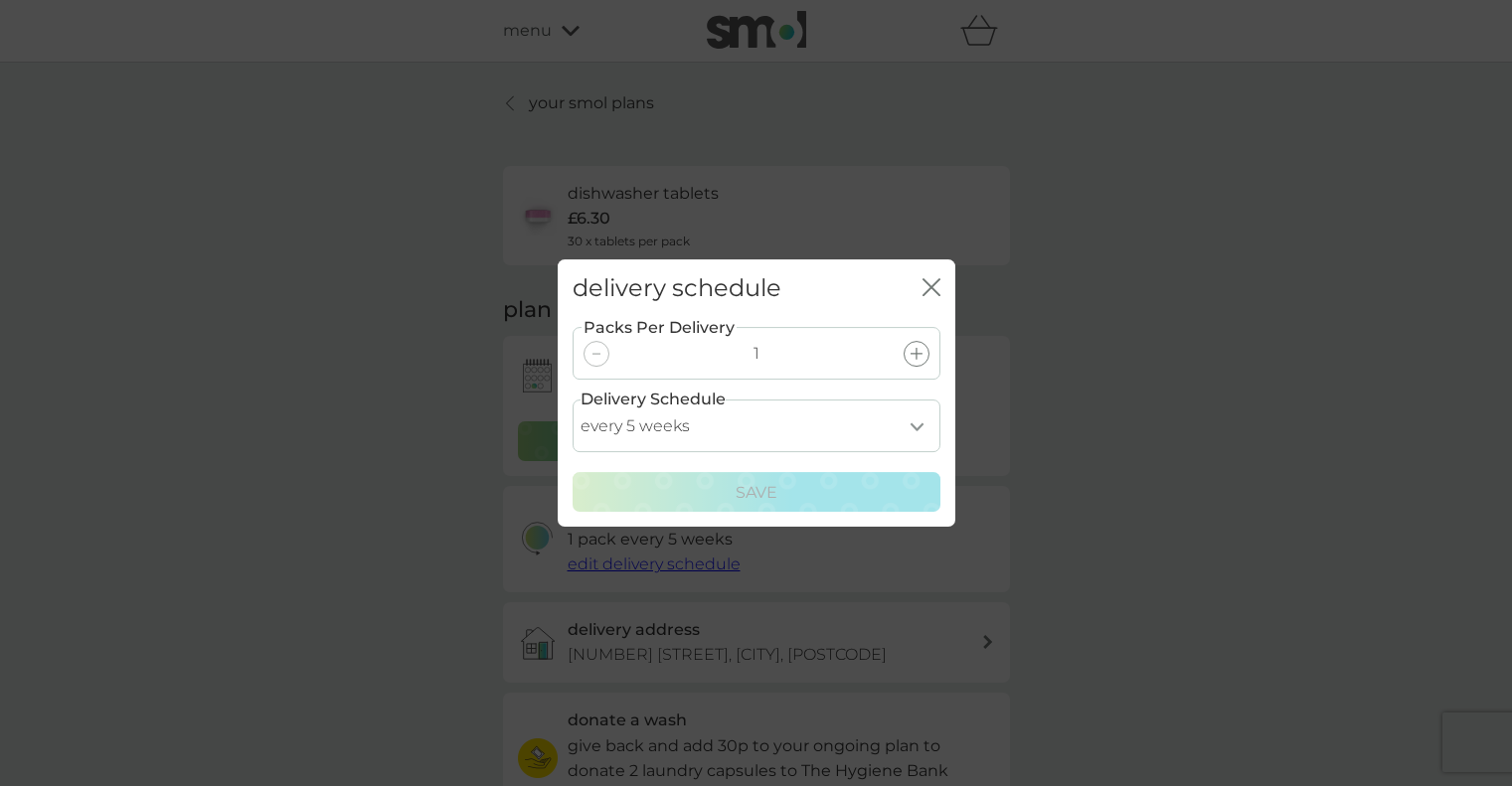 click at bounding box center (596, 354) 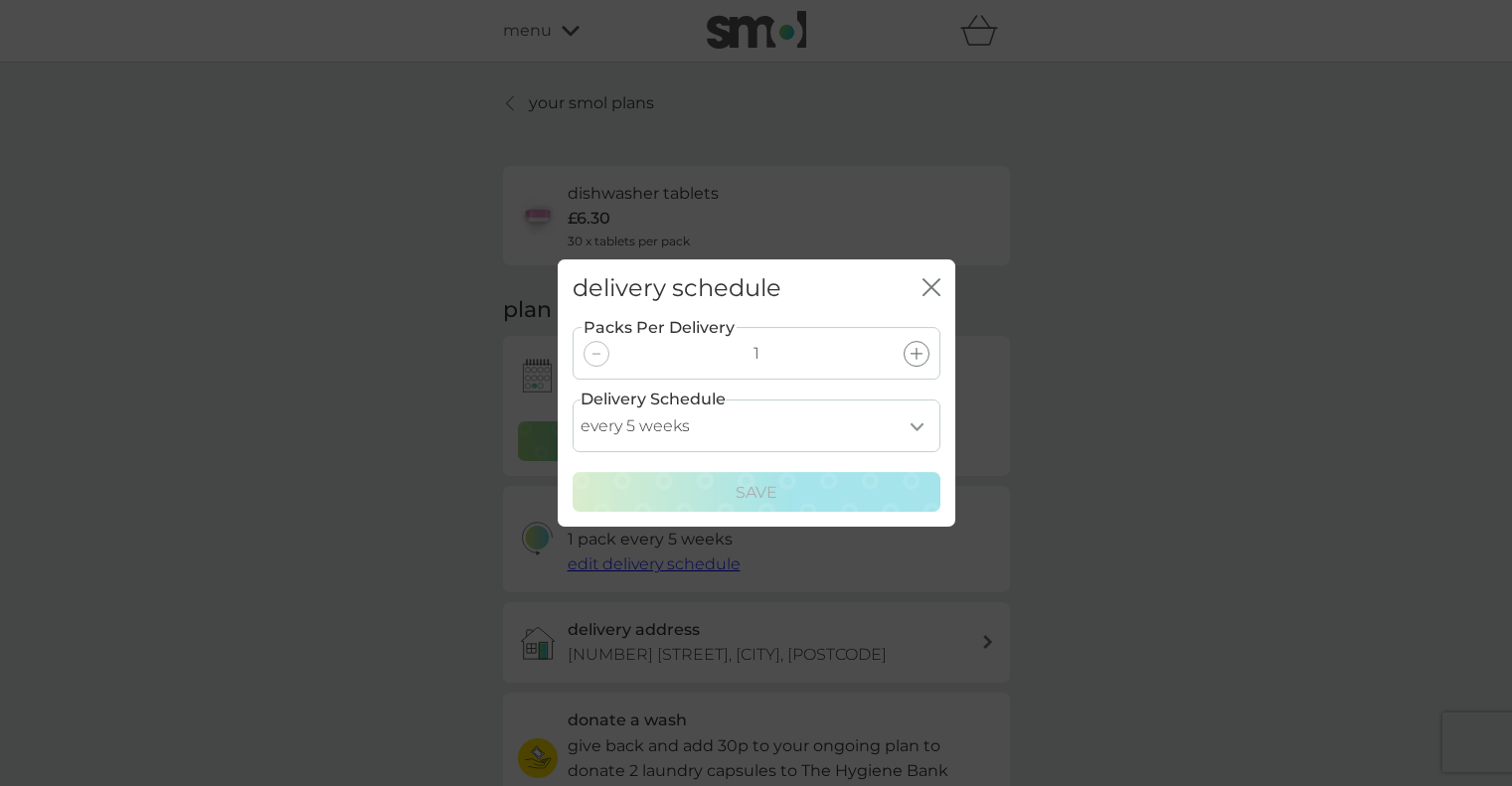click on "every 1 week every 2 weeks every 3 weeks every 4 weeks every 5 weeks every 6 weeks every 7 weeks every 8 weeks every 9 weeks every 10 weeks every 11 weeks every 12 weeks every 13 weeks every 14 weeks every 15 weeks every 16 weeks every 17 weeks" at bounding box center [756, 425] 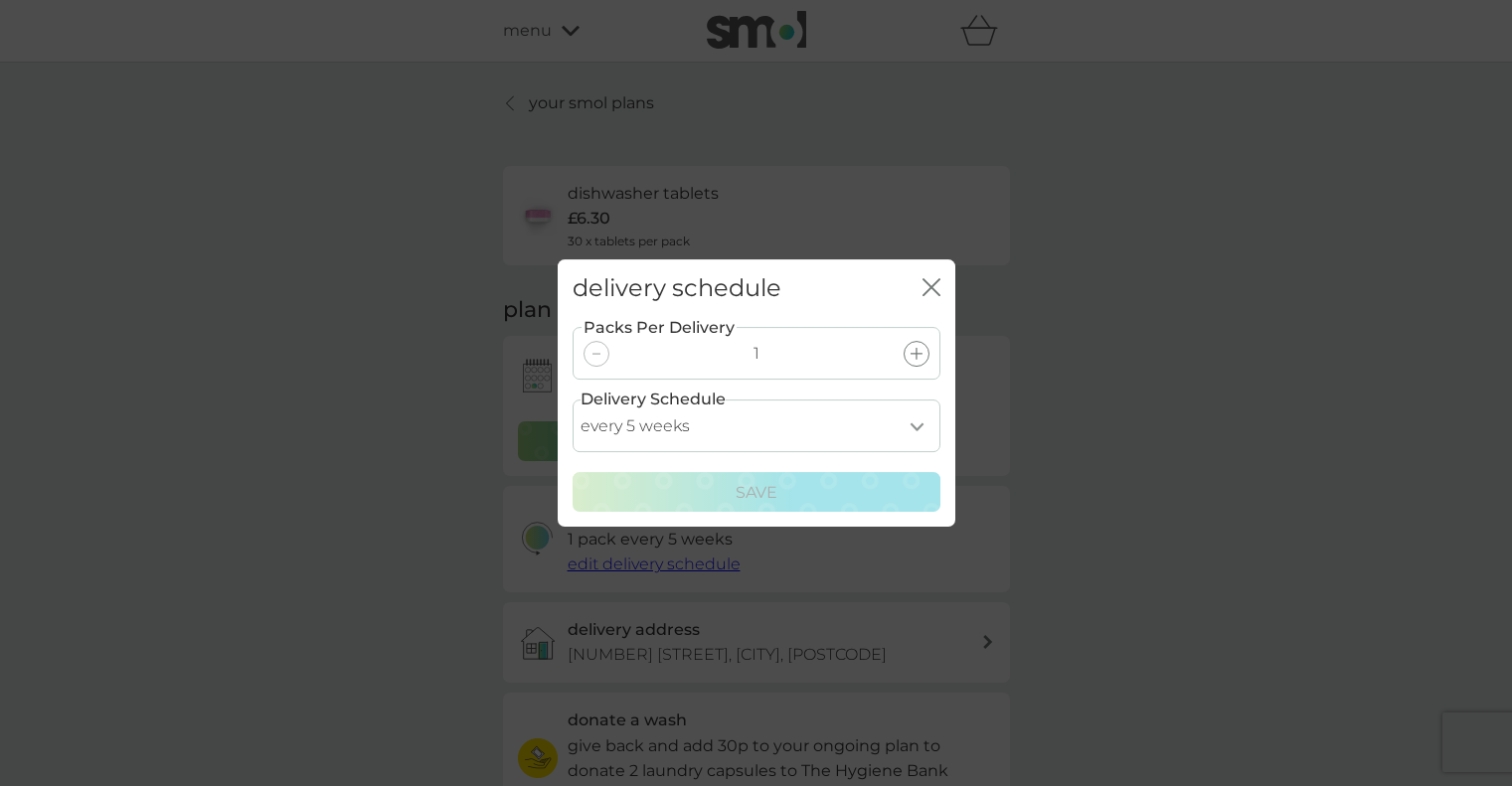select on "21" 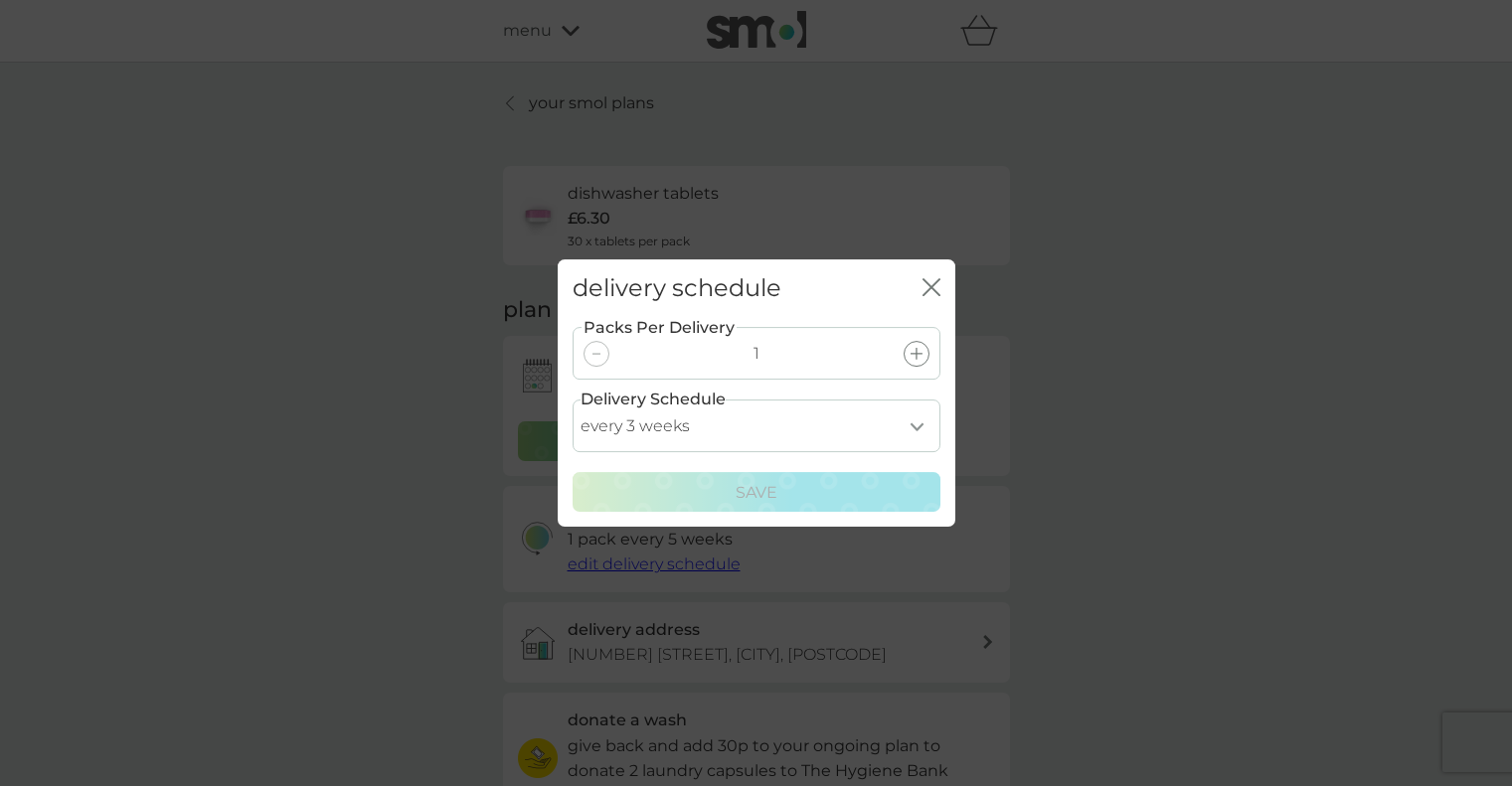 click on "every 1 week every 2 weeks every 3 weeks every 4 weeks every 5 weeks every 6 weeks every 7 weeks every 8 weeks every 9 weeks every 10 weeks every 11 weeks every 12 weeks every 13 weeks every 14 weeks every 15 weeks every 16 weeks every 17 weeks" at bounding box center (756, 425) 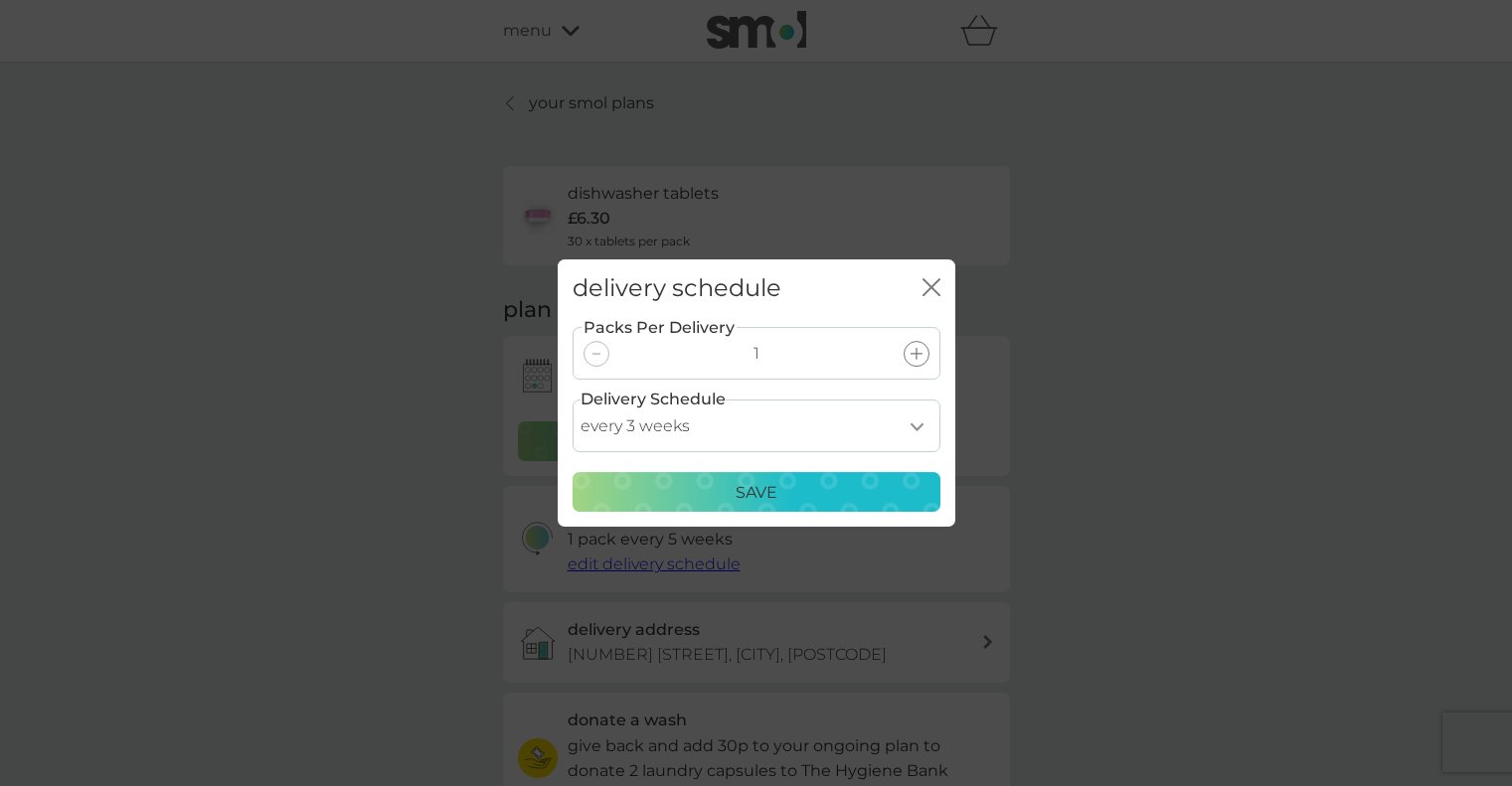 click on "Save" at bounding box center [756, 493] 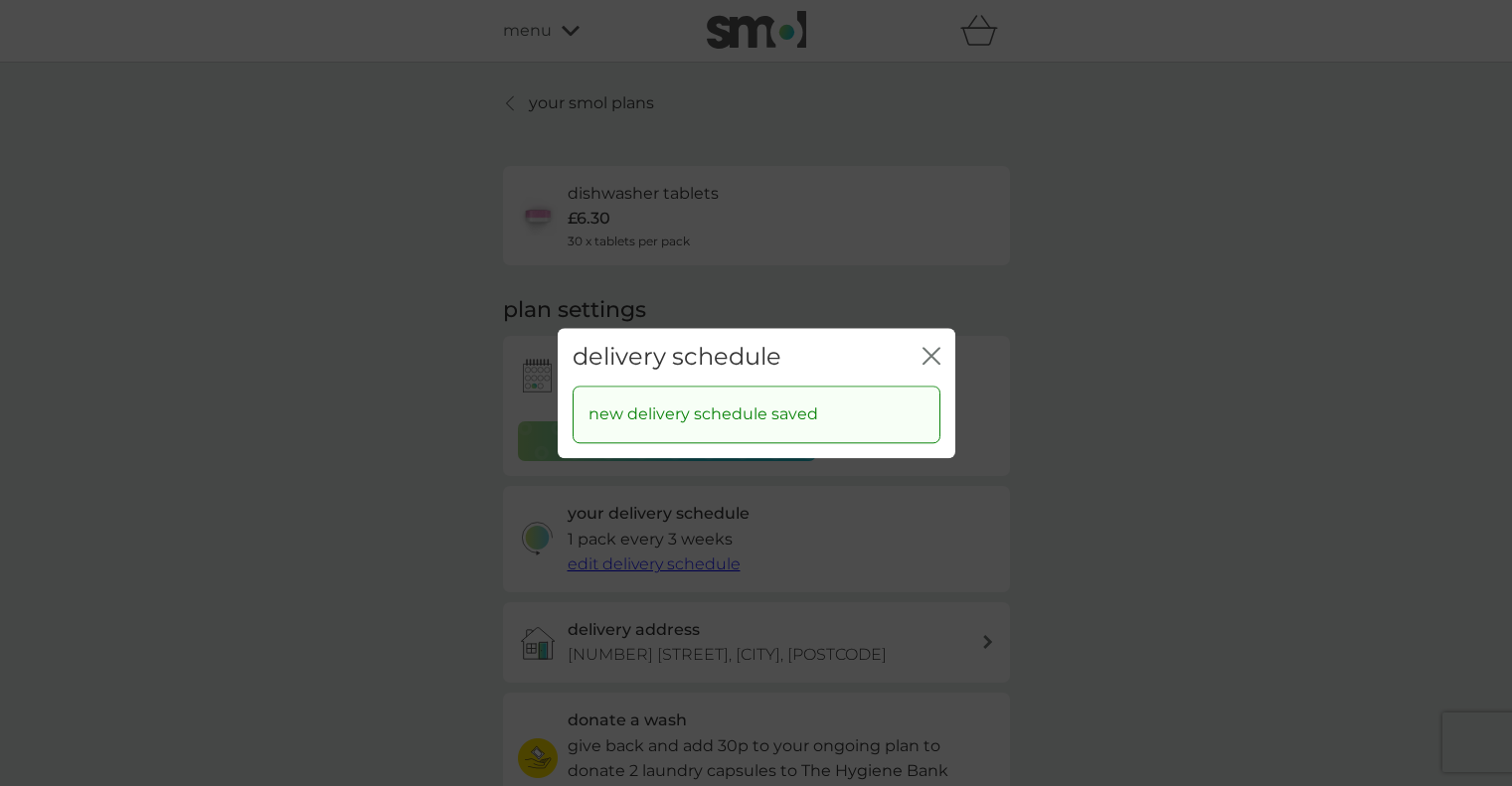 drag, startPoint x: 921, startPoint y: 360, endPoint x: 934, endPoint y: 356, distance: 13.60147 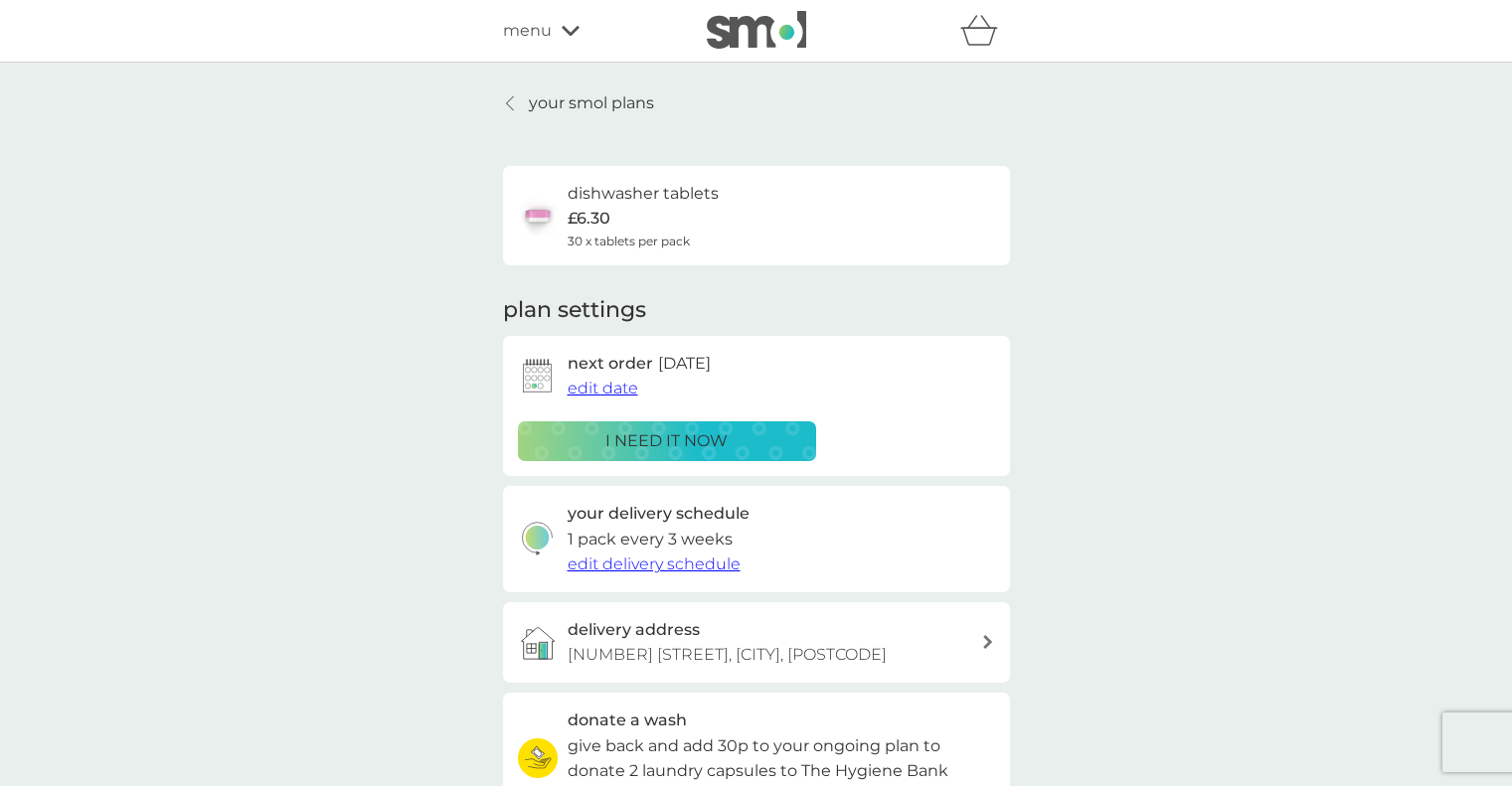 click on "your smol plans" at bounding box center [579, 103] 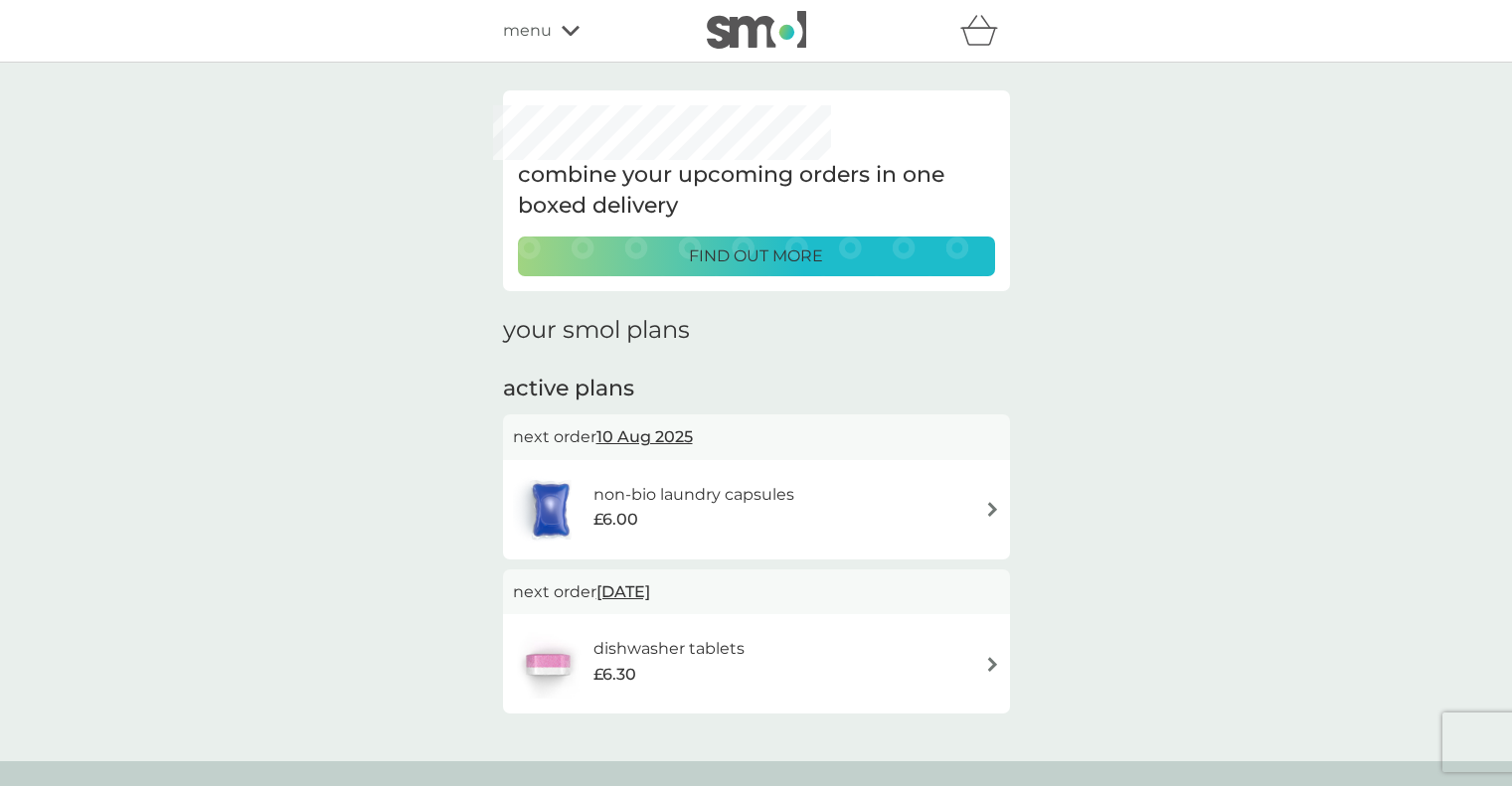 click 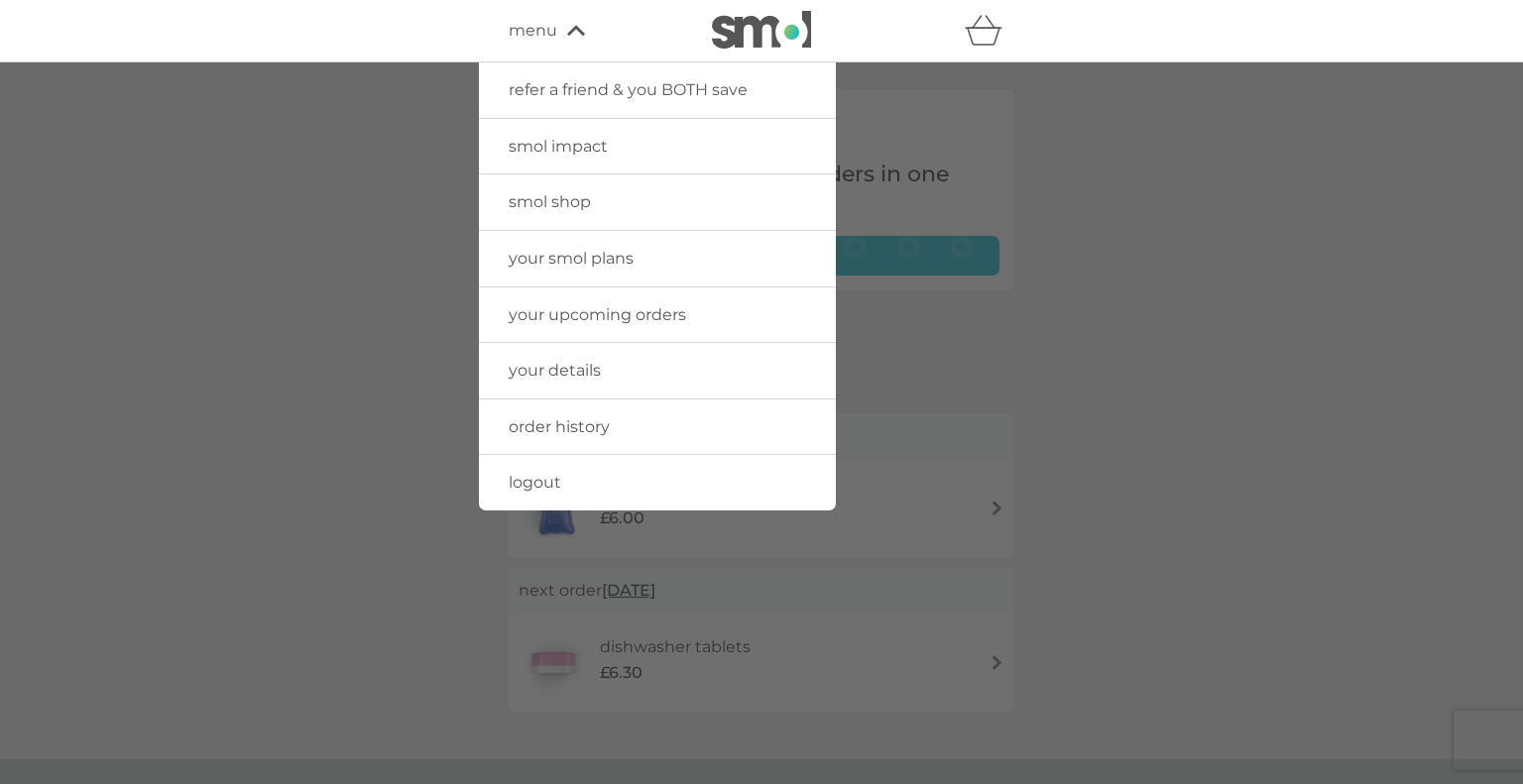 click on "your details" at bounding box center (554, 370) 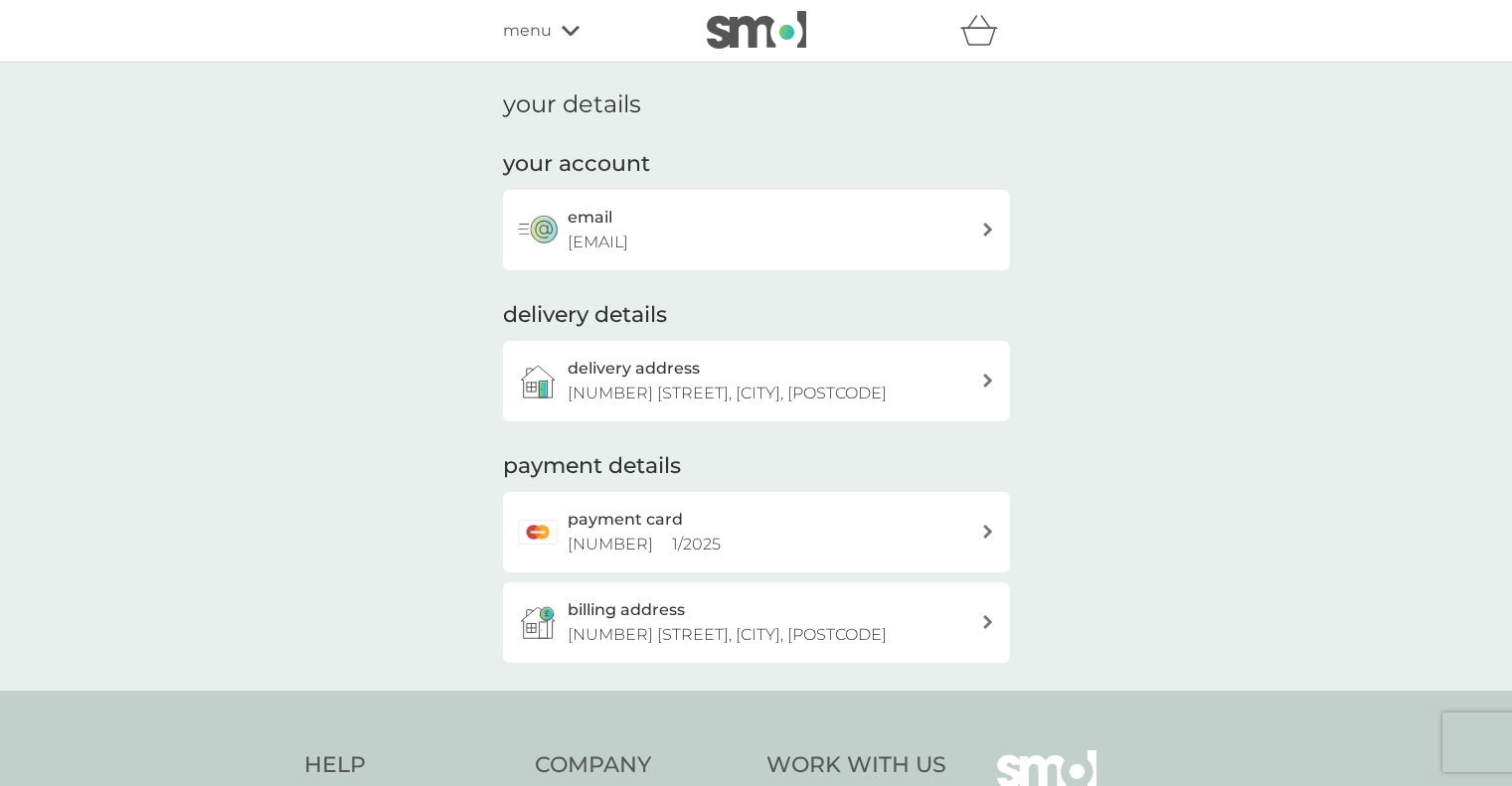 click on "[NUMBER] [STREET], [CITY], [POSTCODE]" at bounding box center [727, 393] 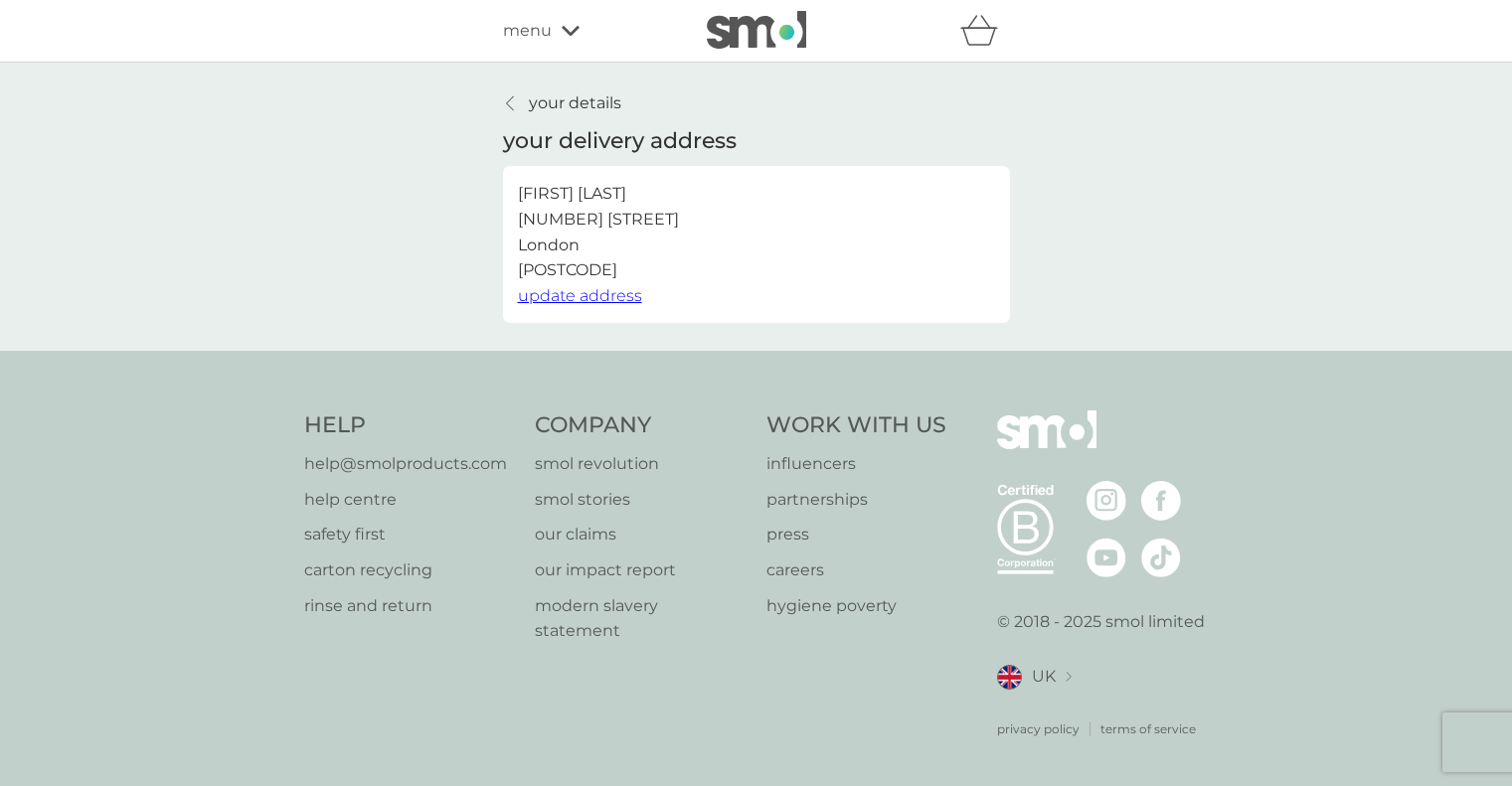 click on "update address" at bounding box center [580, 295] 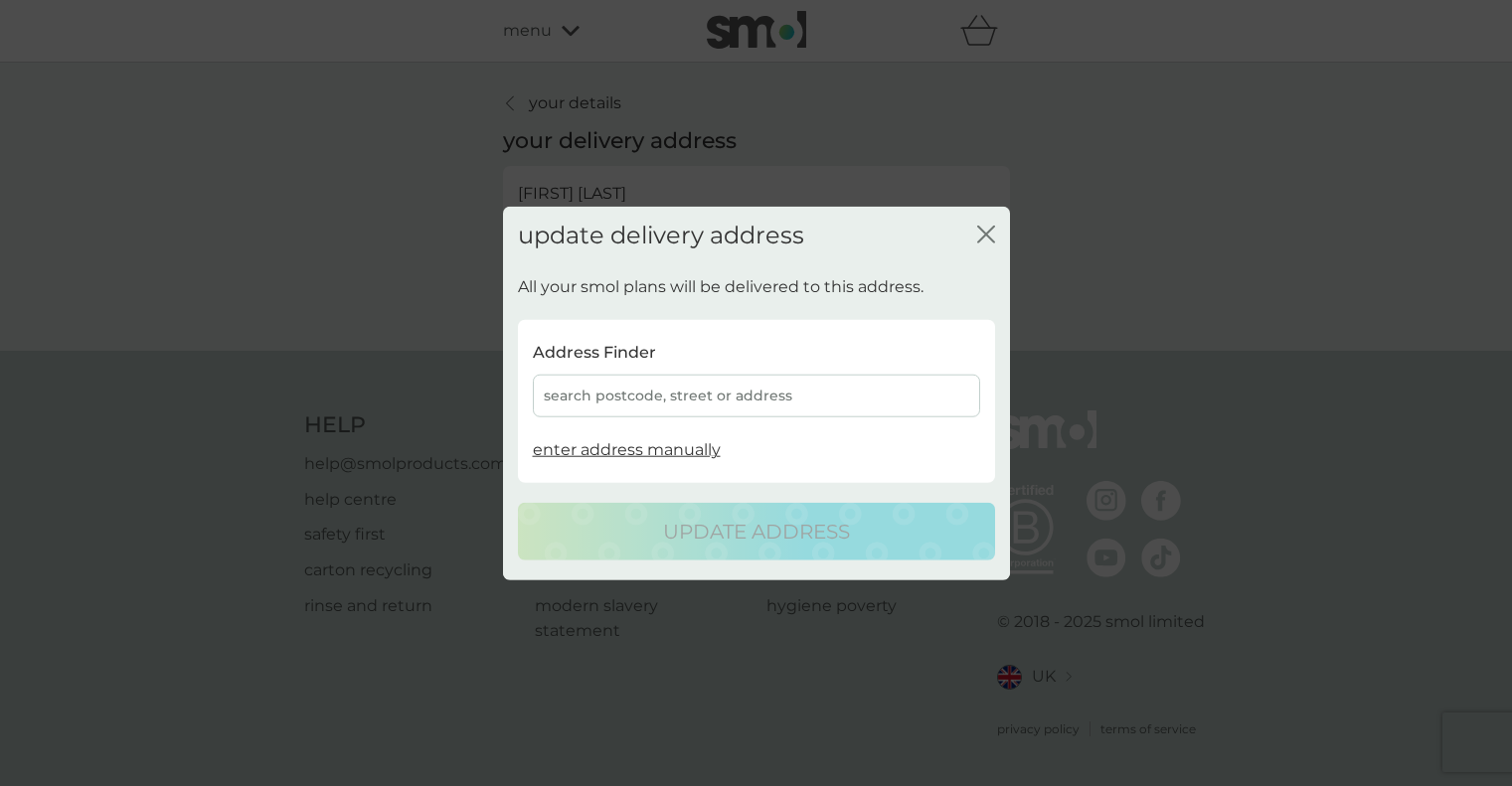 click on "search postcode, street or address" at bounding box center [756, 395] 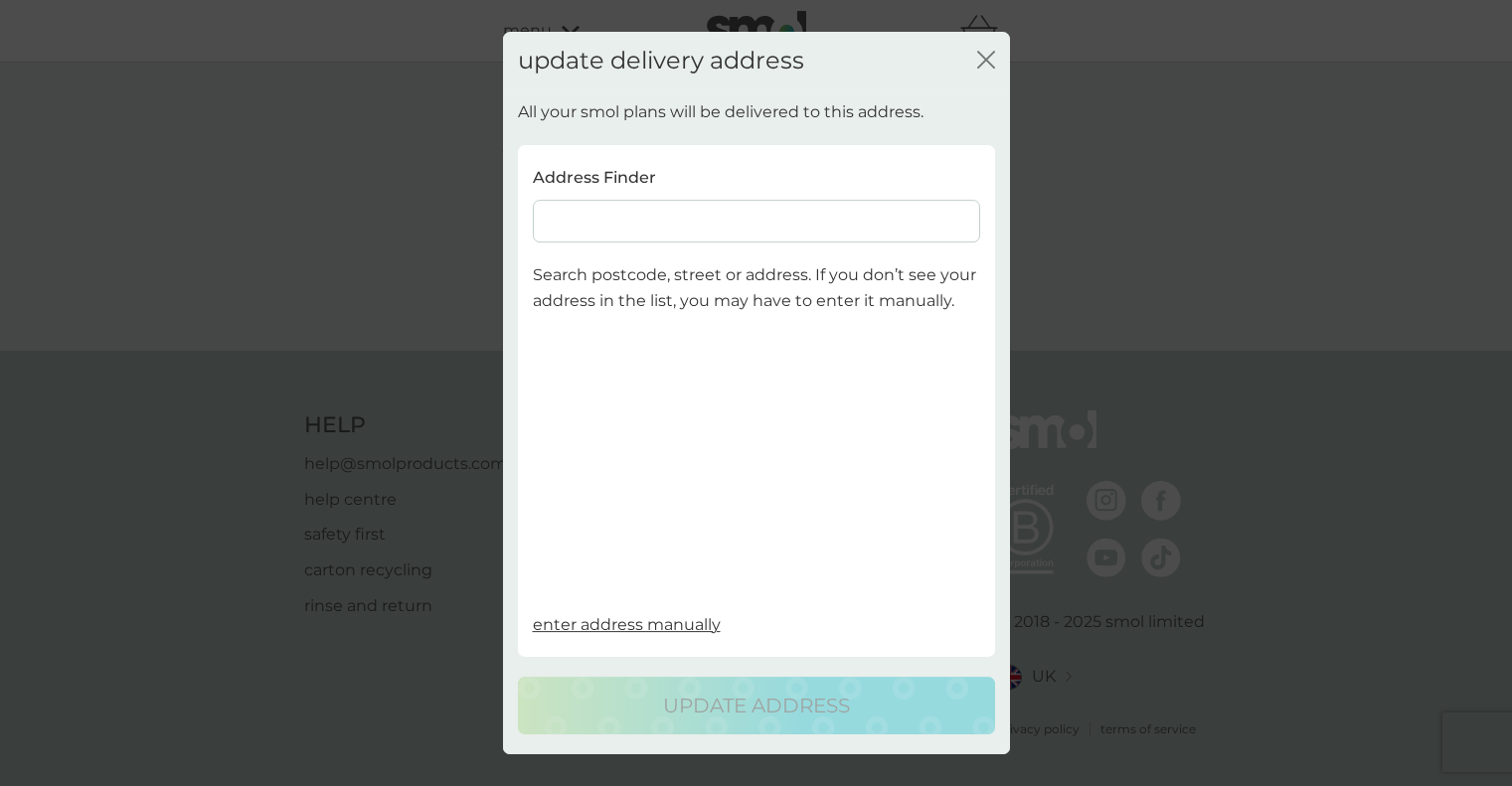 click at bounding box center [756, 222] 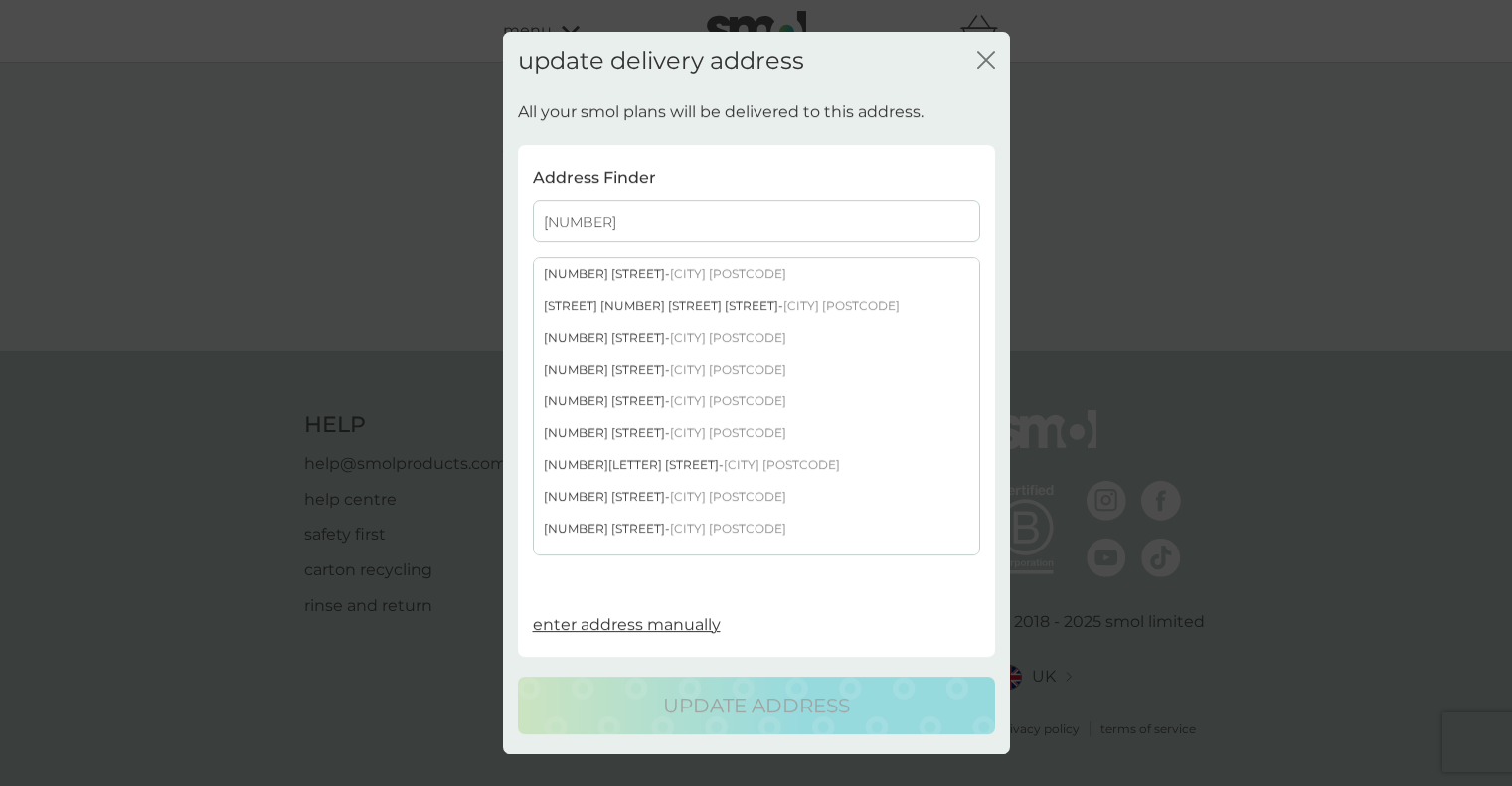 click on "[NUMBER]" at bounding box center (756, 222) 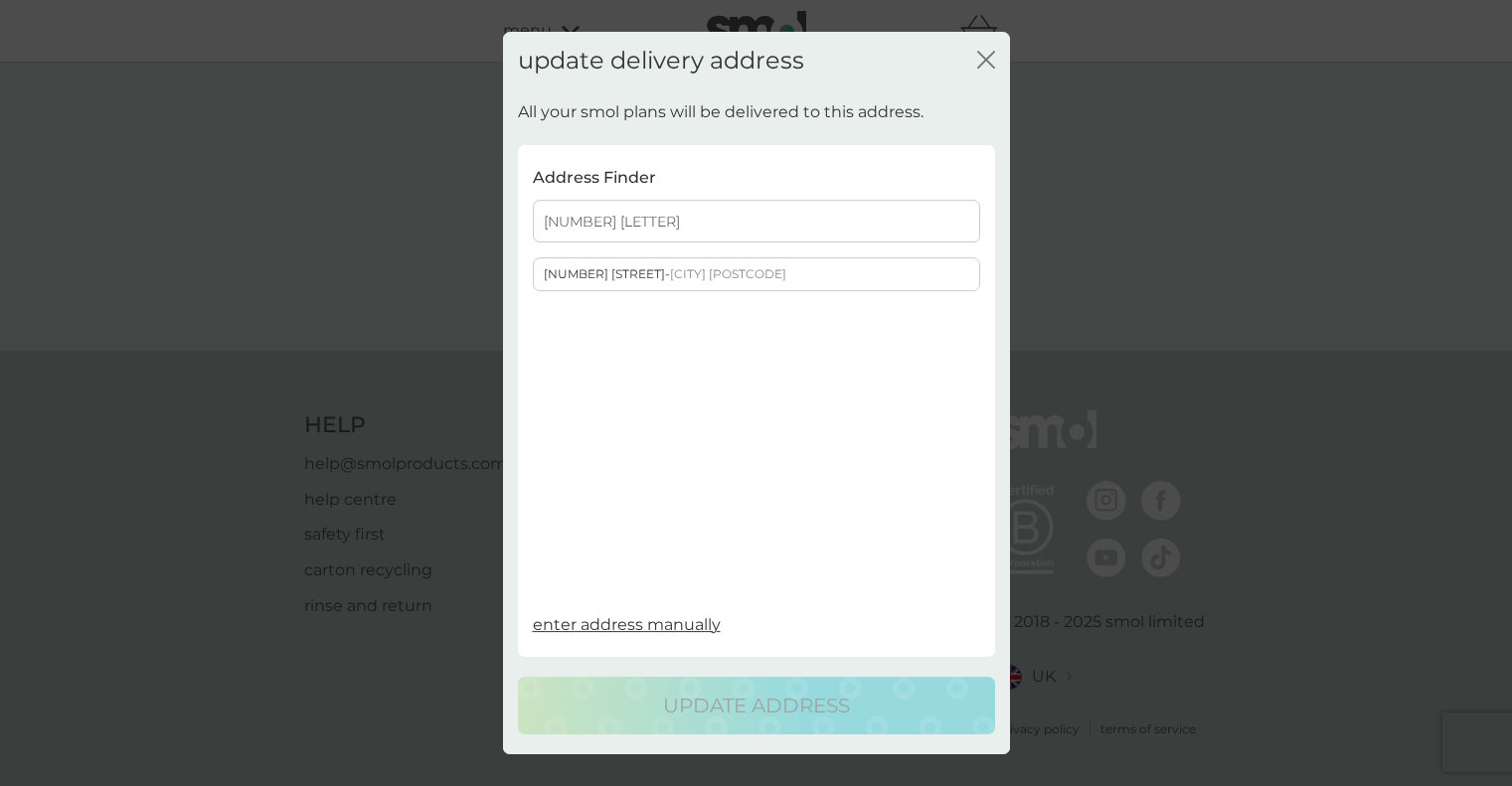 type on "[NUMBER] [LETTER]" 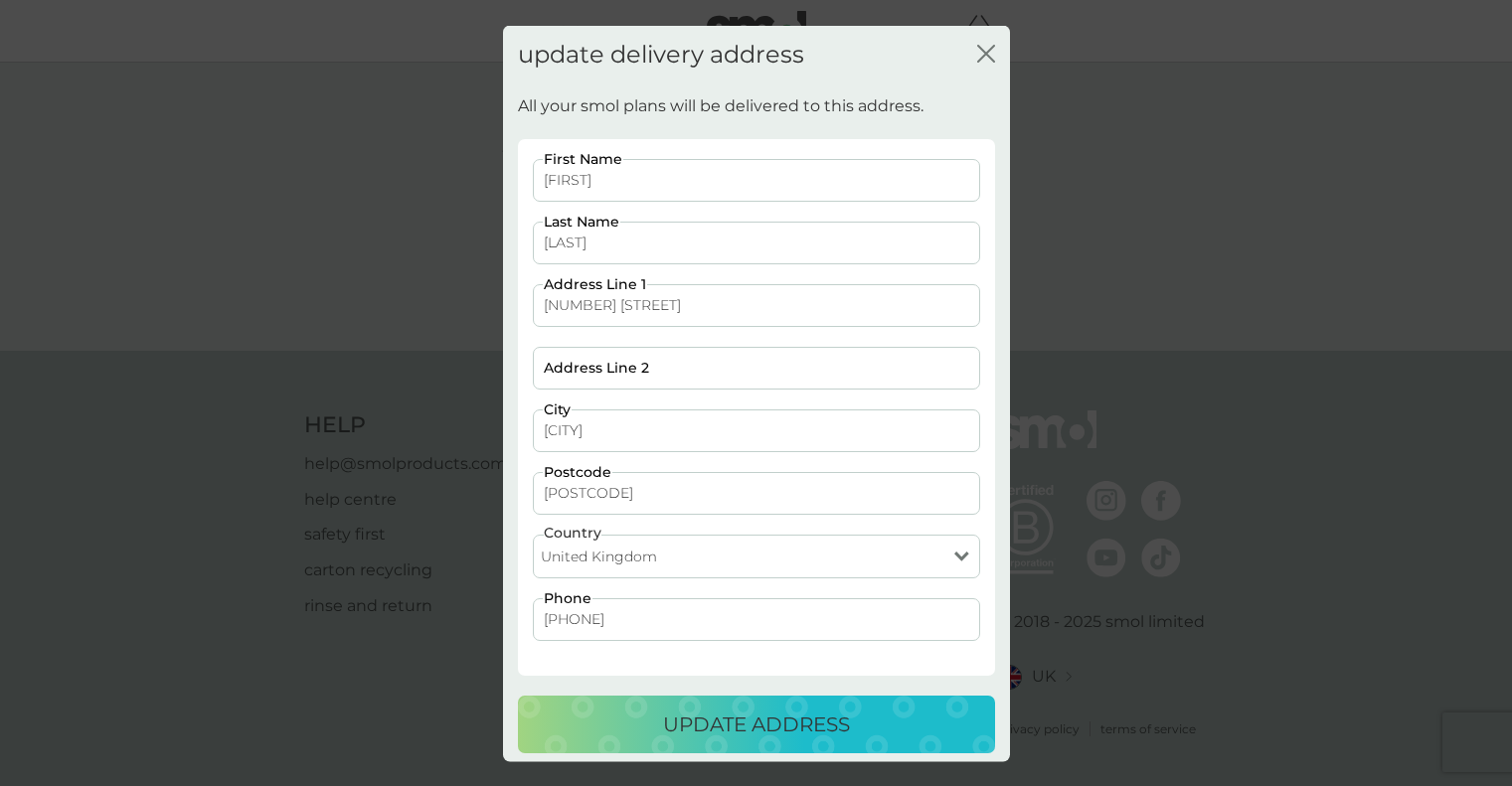 click on "update address" at bounding box center (756, 723) 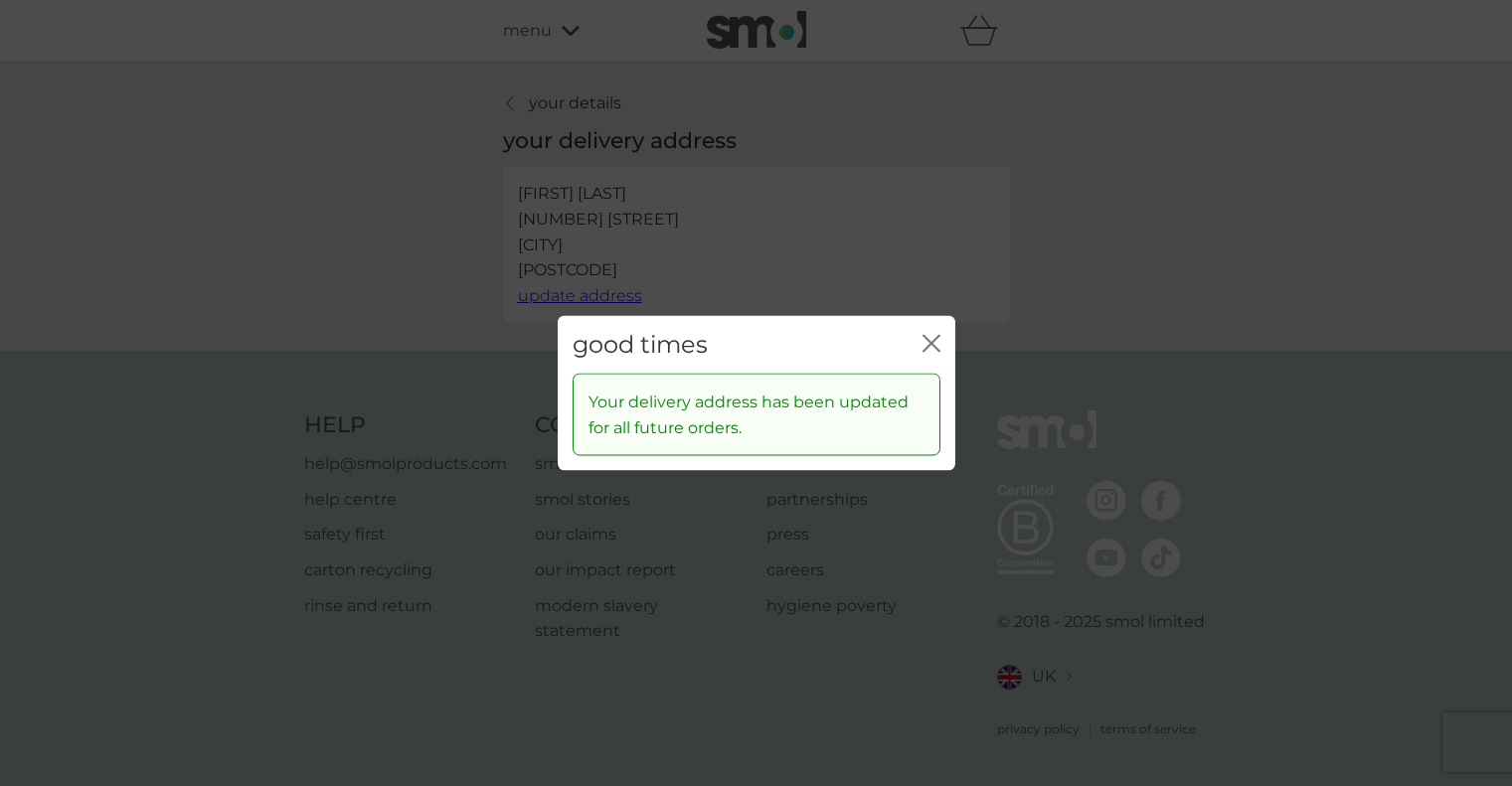 click on "close" 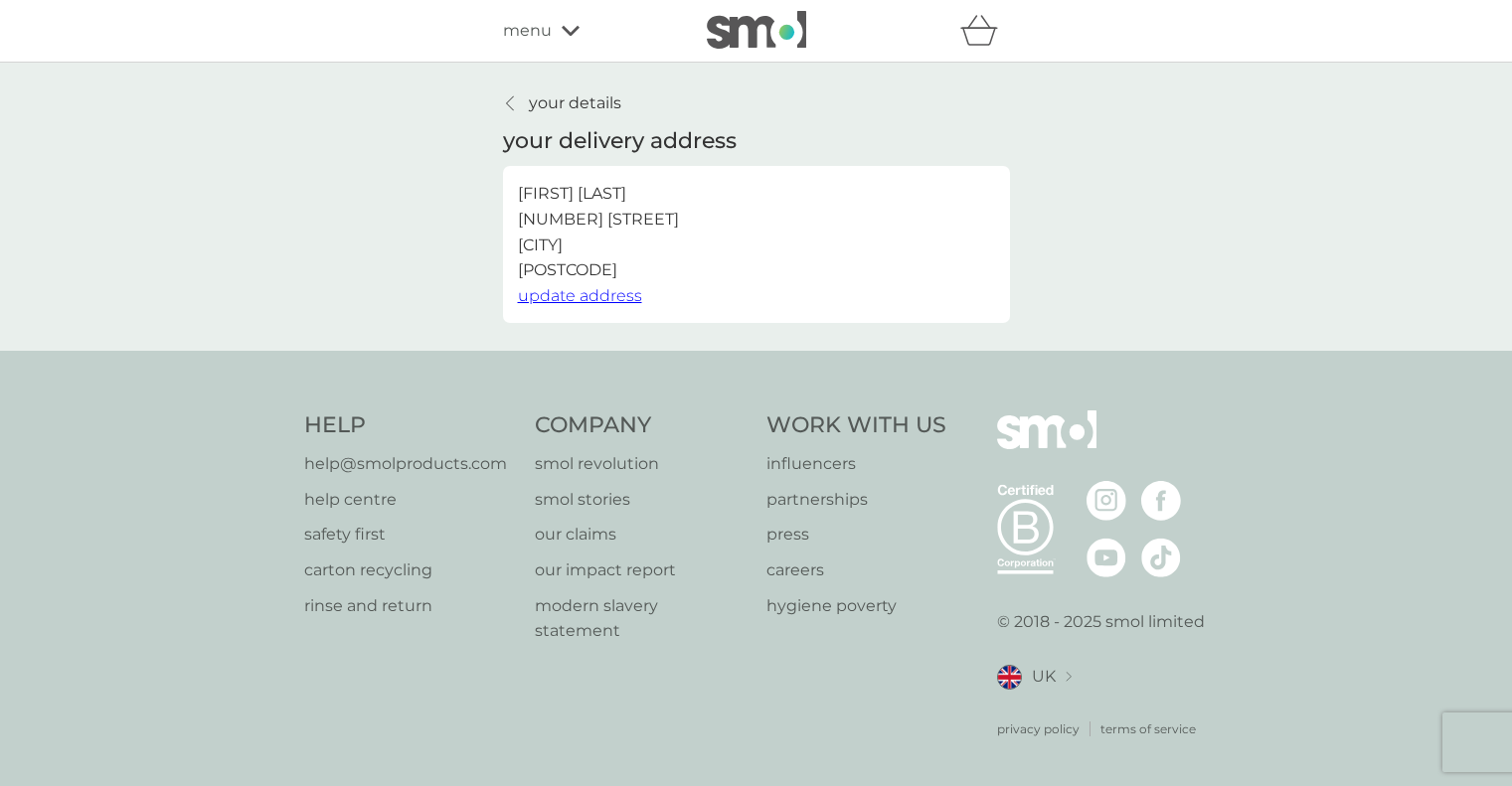 click on "your details" at bounding box center (575, 103) 